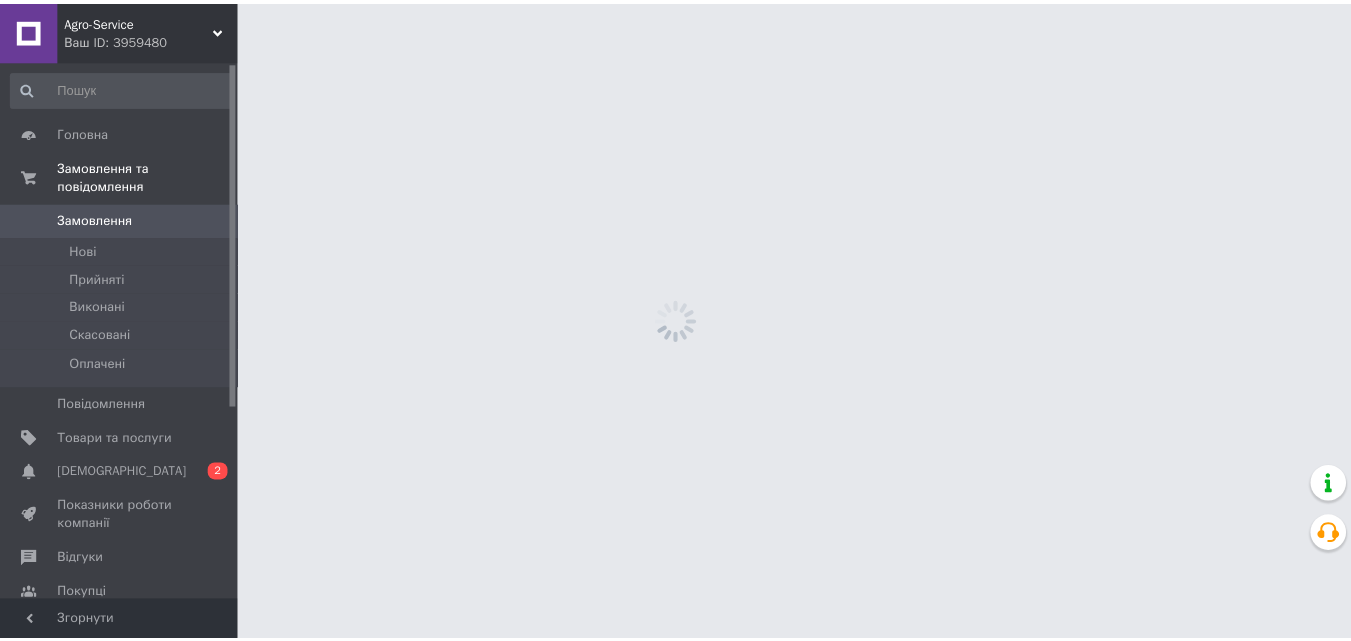 scroll, scrollTop: 0, scrollLeft: 0, axis: both 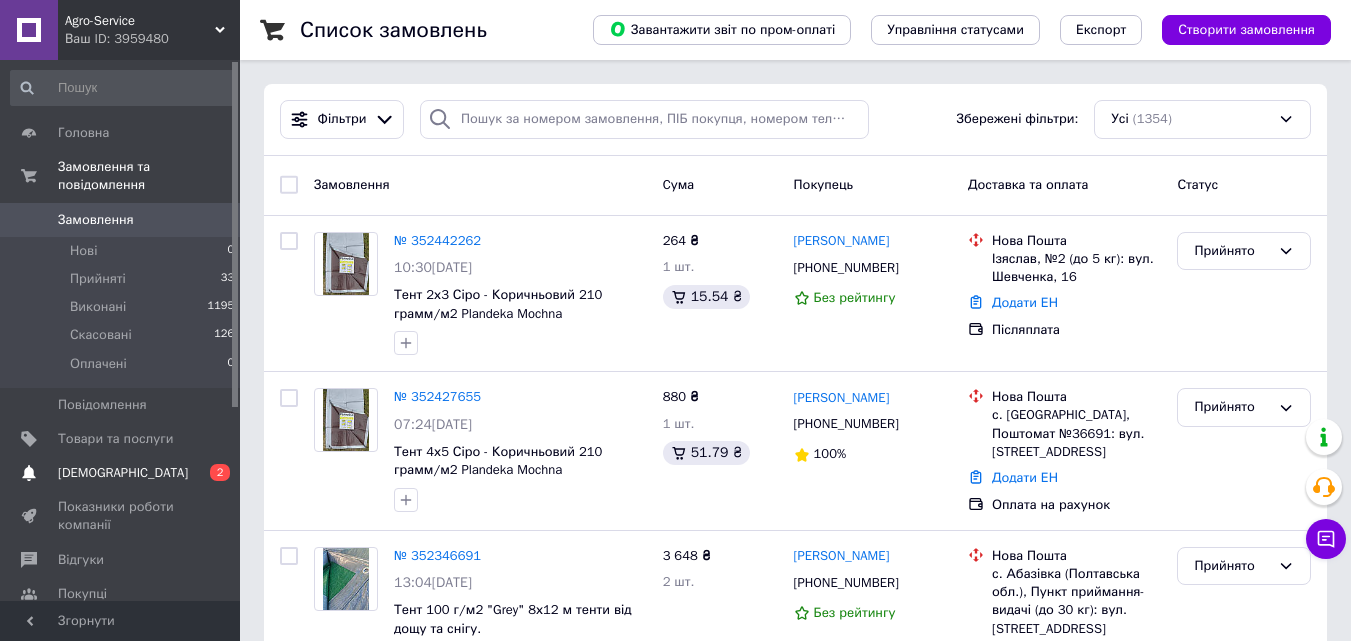 click on "[DEMOGRAPHIC_DATA]" at bounding box center [123, 473] 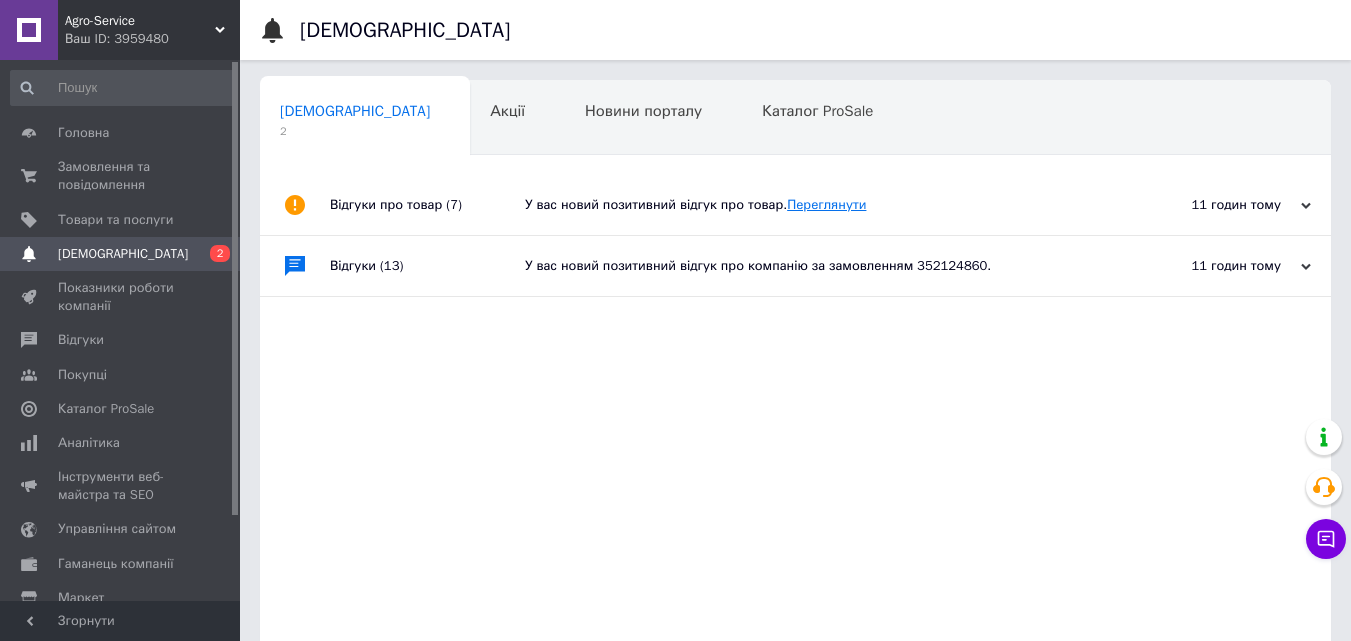 click on "Переглянути" at bounding box center (826, 204) 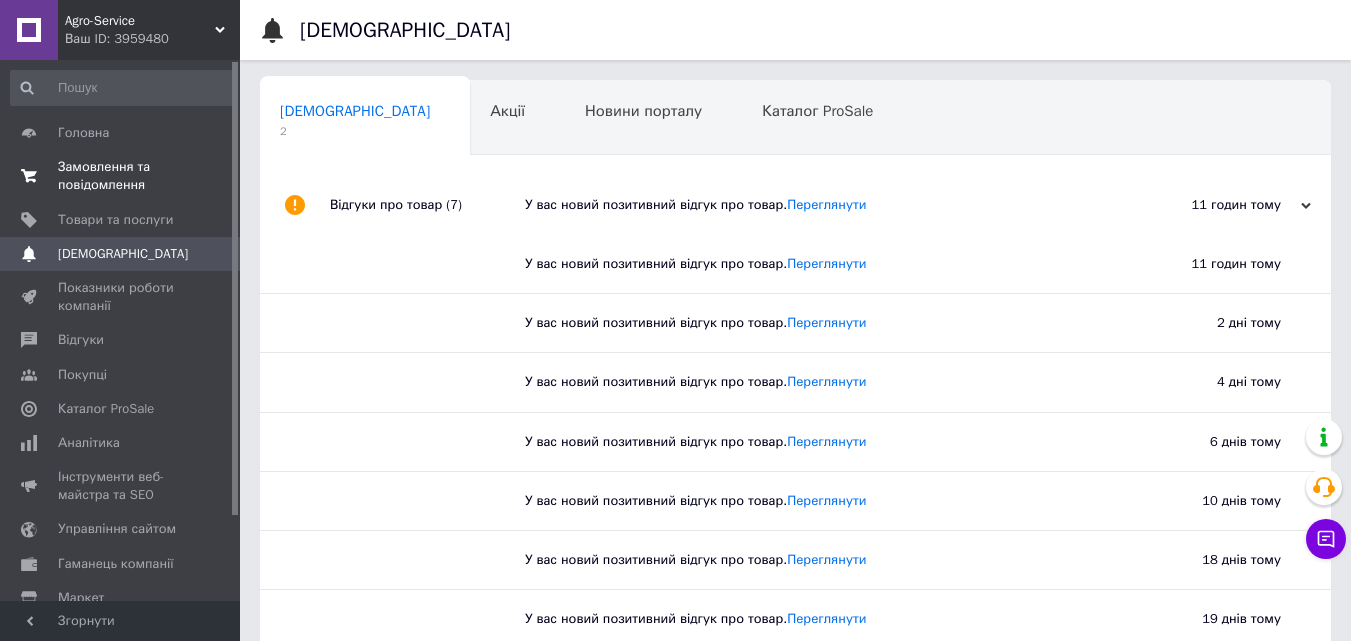 click on "Замовлення та повідомлення" at bounding box center [121, 176] 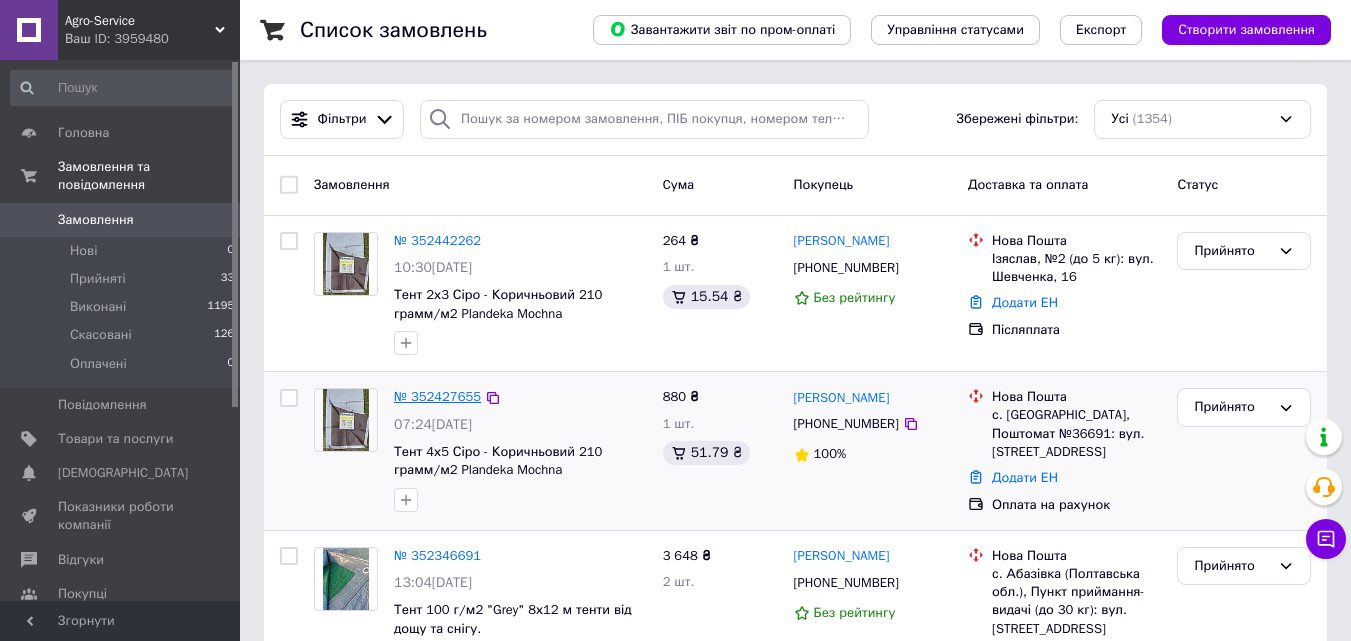 click on "№ 352427655" at bounding box center (437, 396) 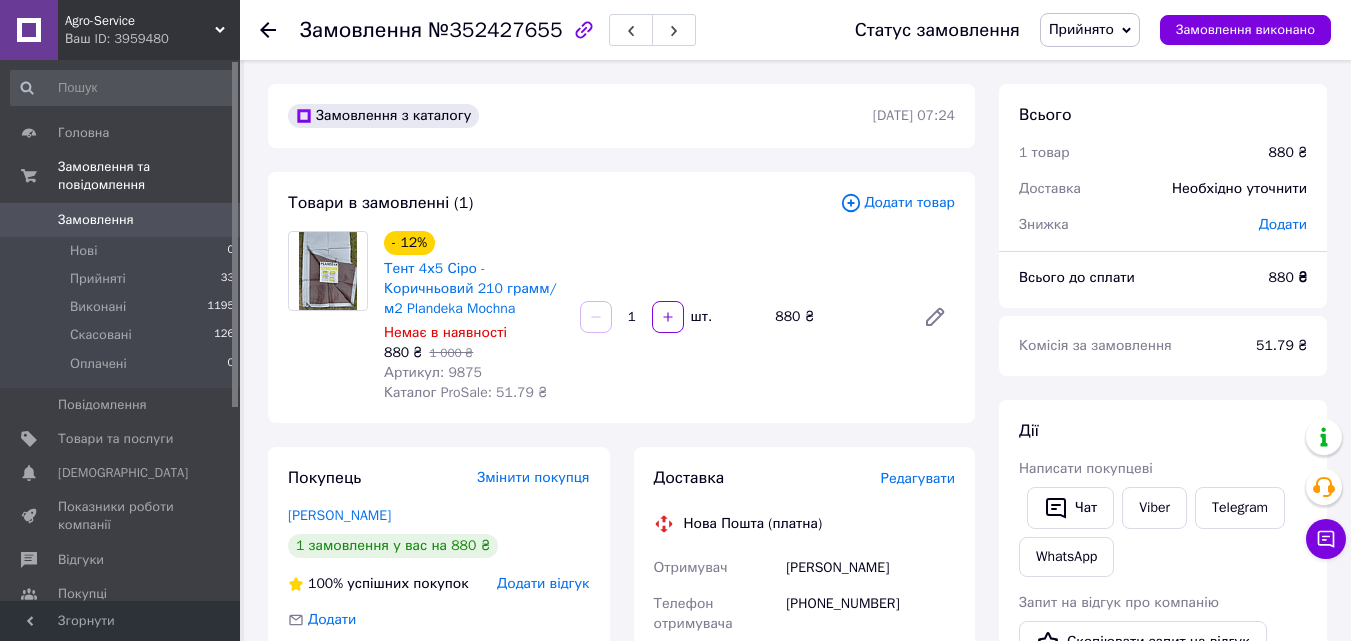 click on "Прийнято" at bounding box center [1081, 29] 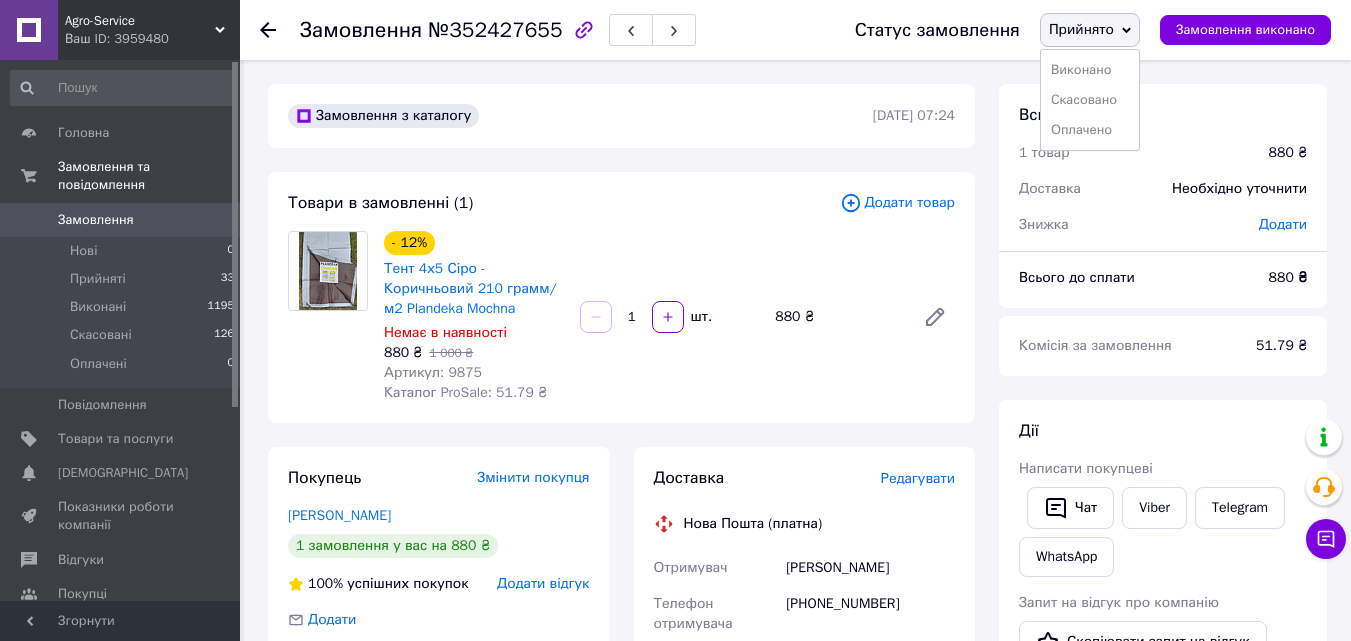 click on "Прийнято" at bounding box center [1081, 29] 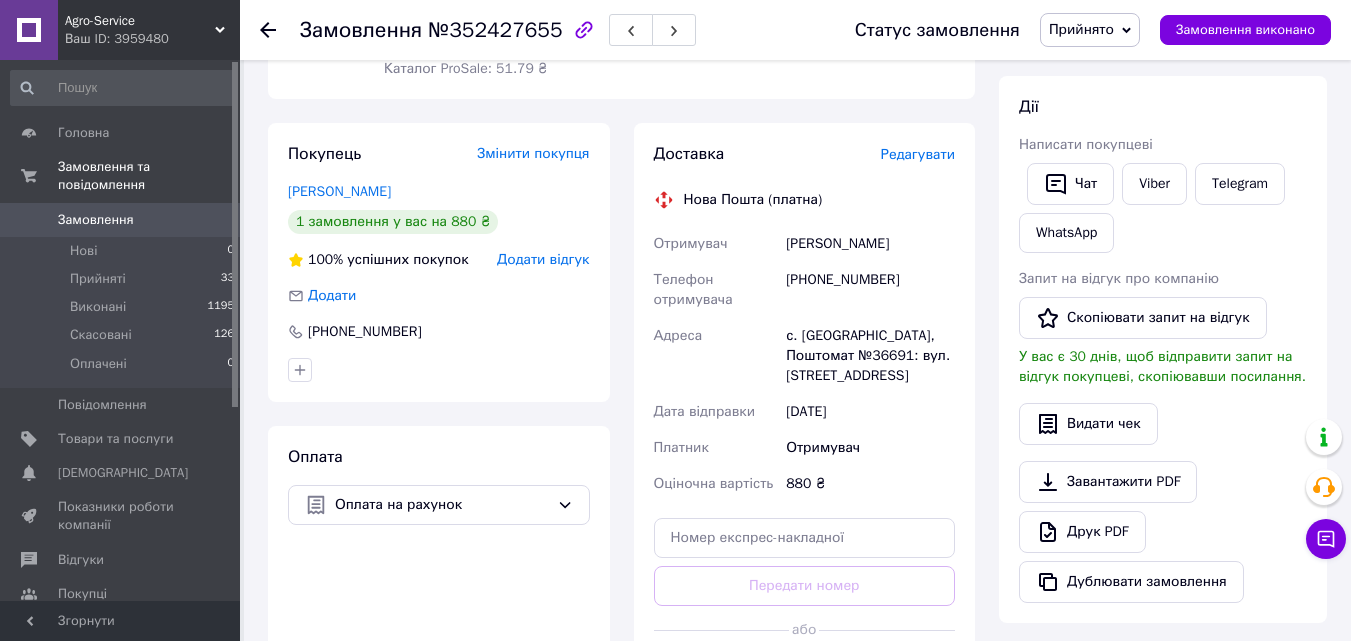 scroll, scrollTop: 400, scrollLeft: 0, axis: vertical 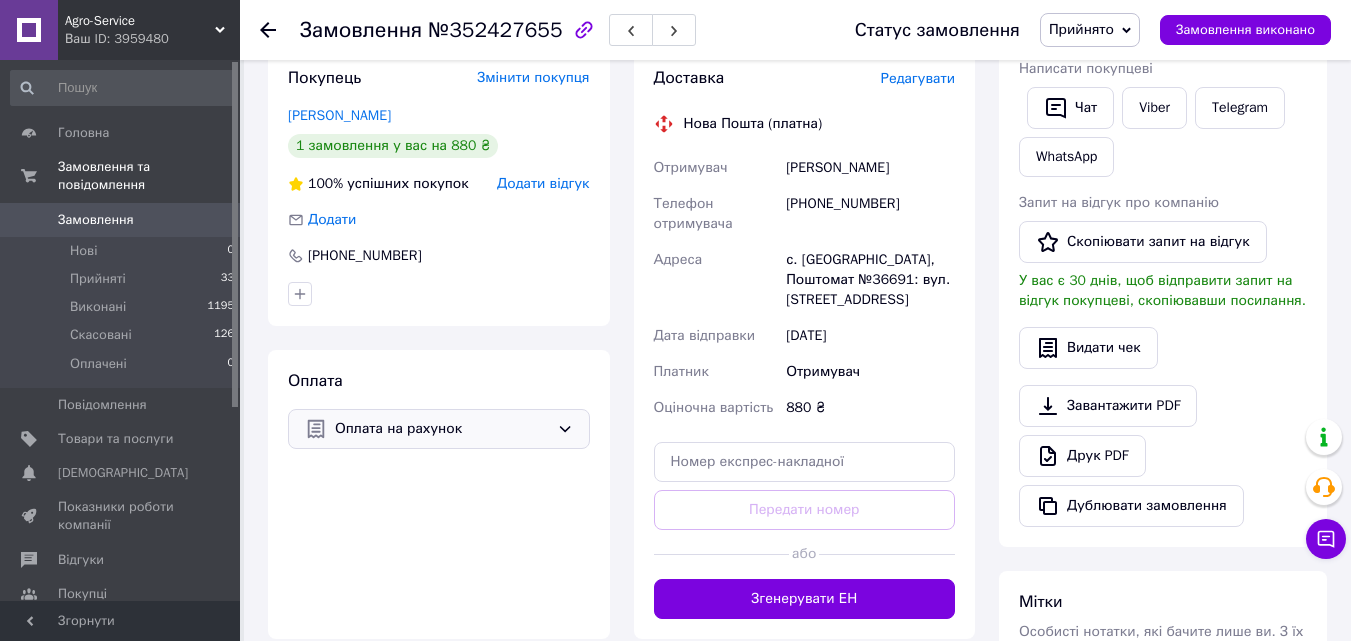 click on "Оплата на рахунок" at bounding box center (442, 429) 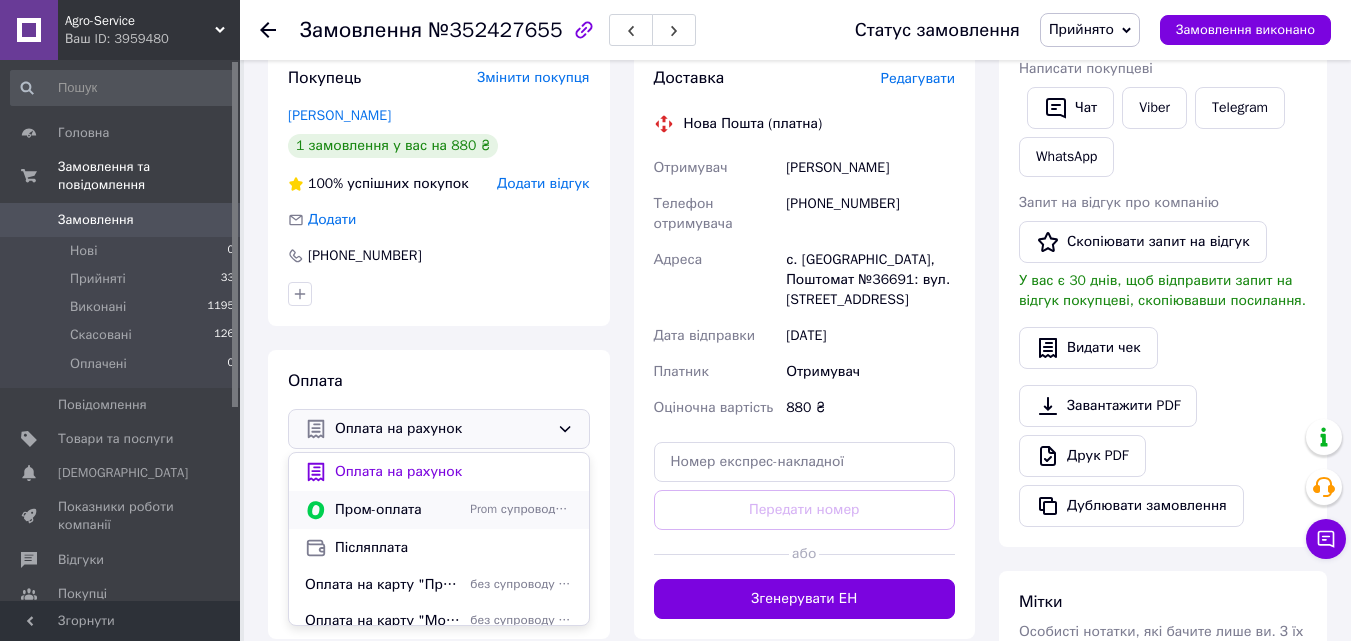 click on "Пром-оплата" at bounding box center [398, 510] 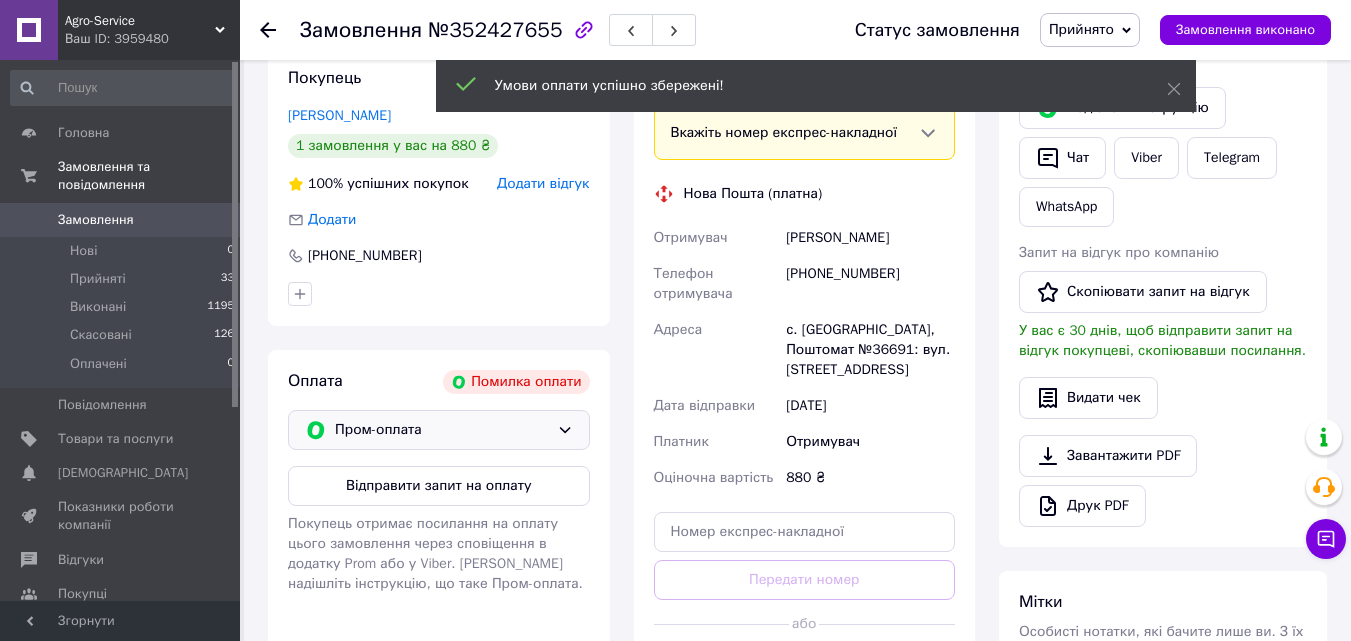 scroll, scrollTop: 0, scrollLeft: 0, axis: both 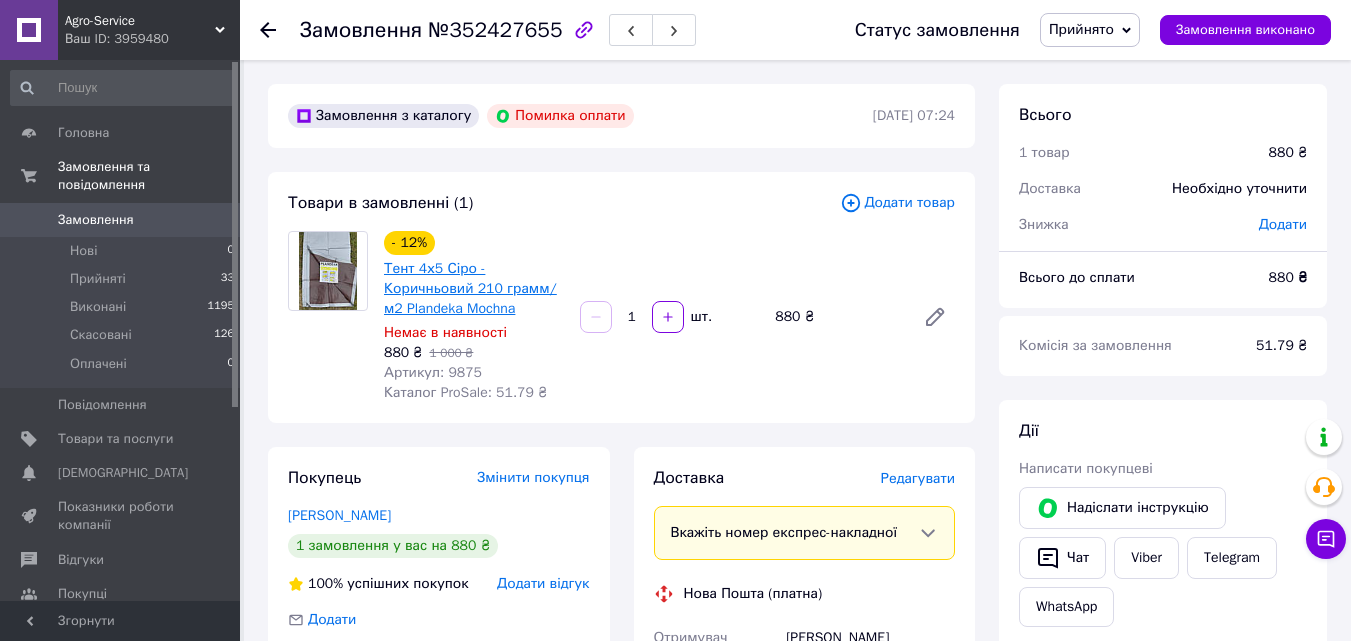 click on "Тент 4х5 Сіро - Коричньовий 210 грамм/м2 Plandeka Mochna" at bounding box center (470, 288) 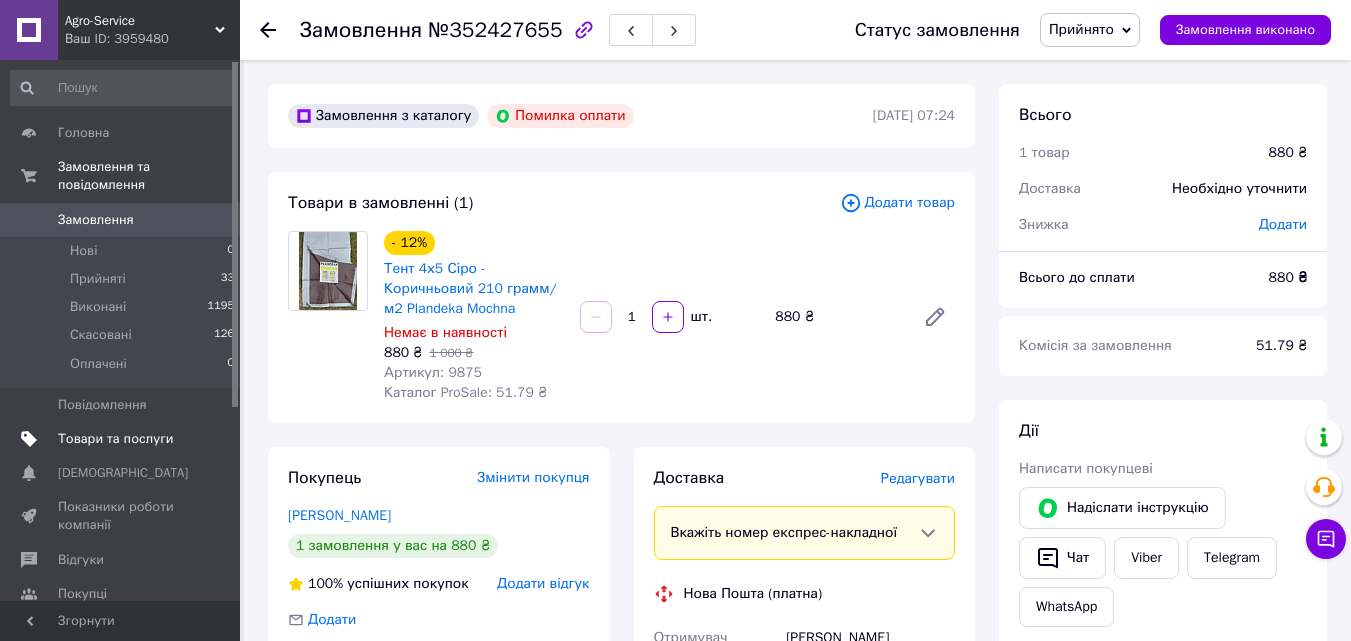 click on "Товари та послуги" at bounding box center (115, 439) 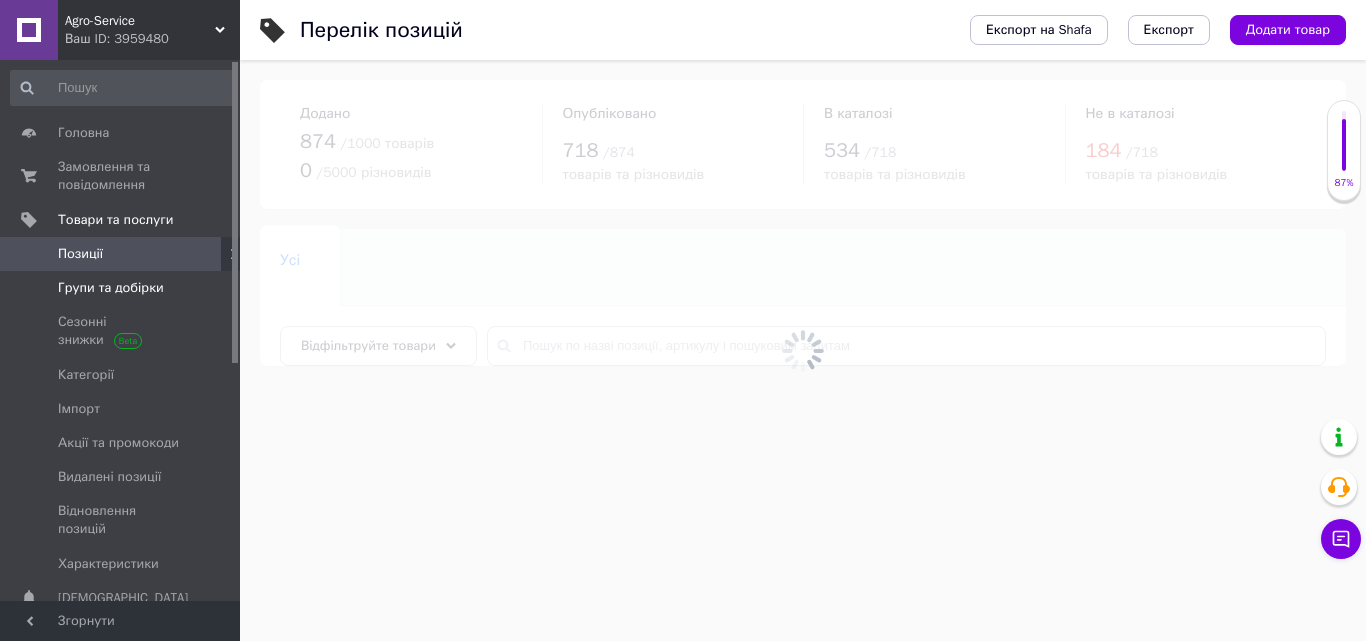 click on "Групи та добірки" at bounding box center (111, 288) 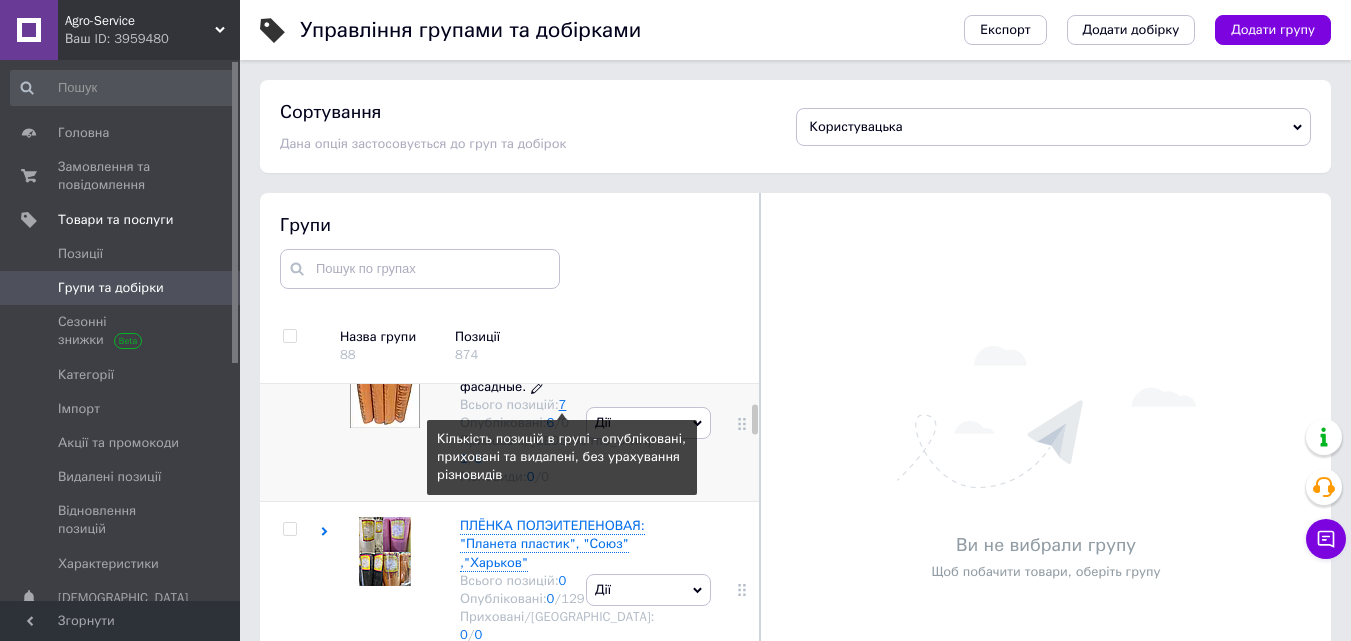 scroll, scrollTop: 0, scrollLeft: 0, axis: both 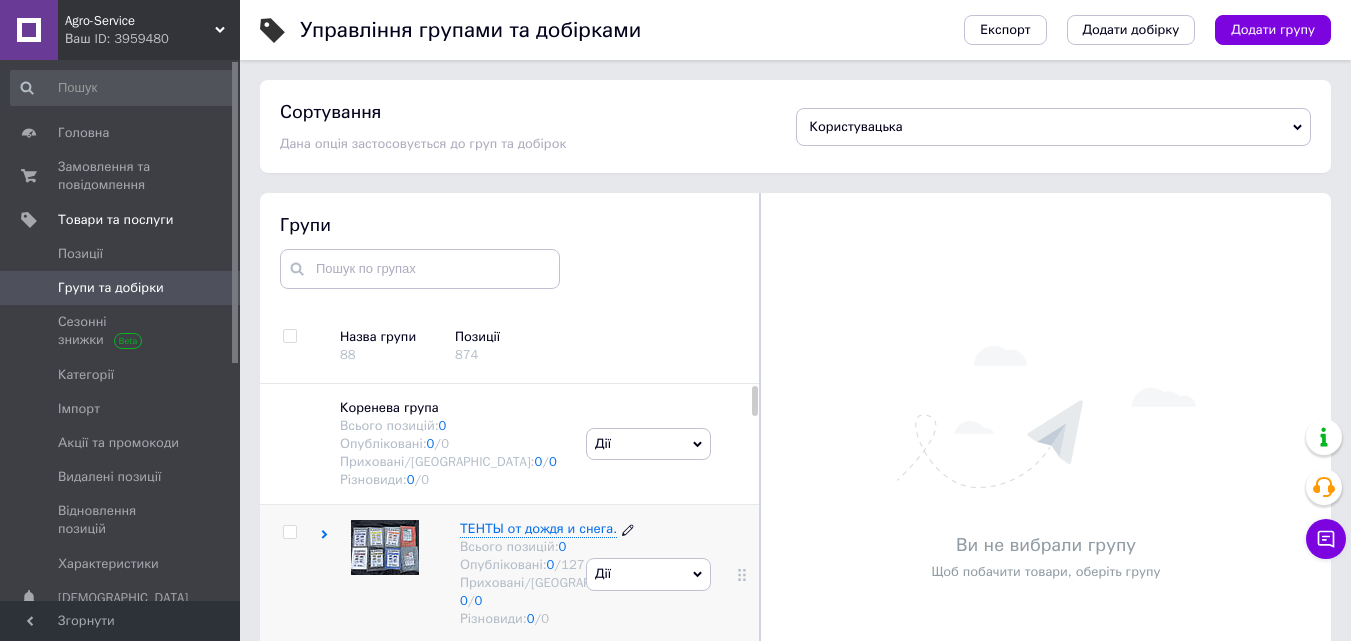 click on "ТЕНТЫ от дождя и снега." at bounding box center (538, 528) 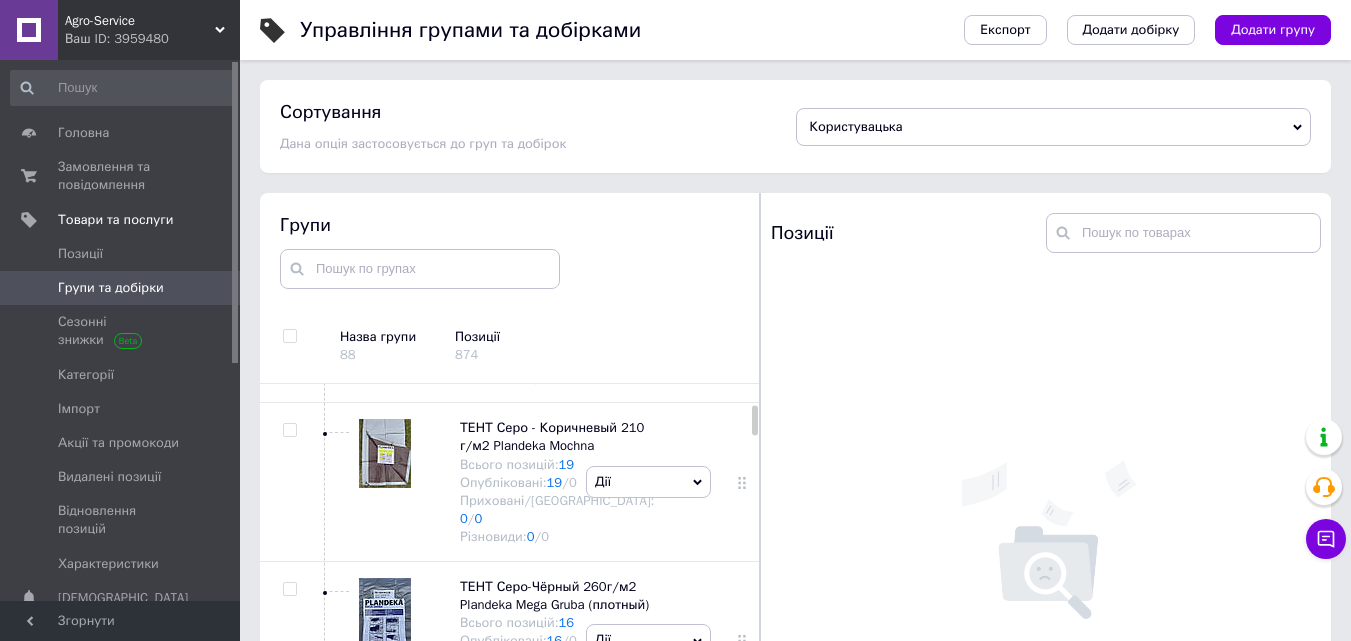 scroll, scrollTop: 600, scrollLeft: 0, axis: vertical 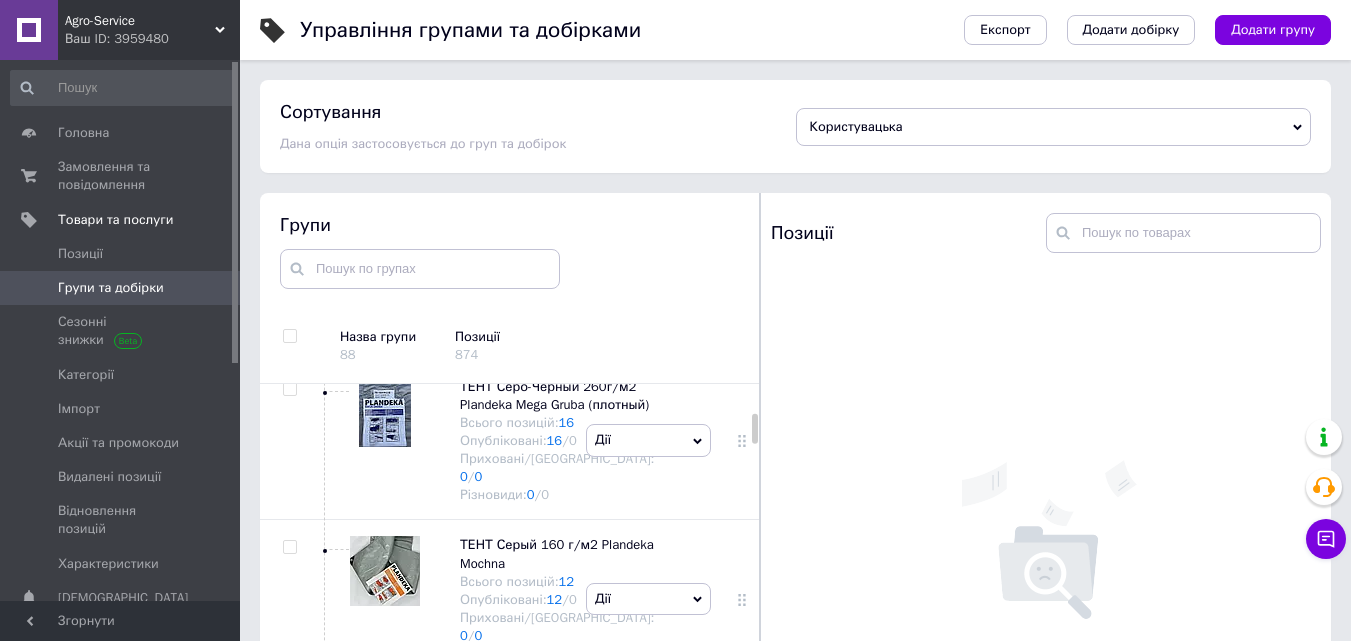 click on "ТЕНТ Серо - Коричневый 210 г/м2 Plandeka Mochna" at bounding box center (552, 236) 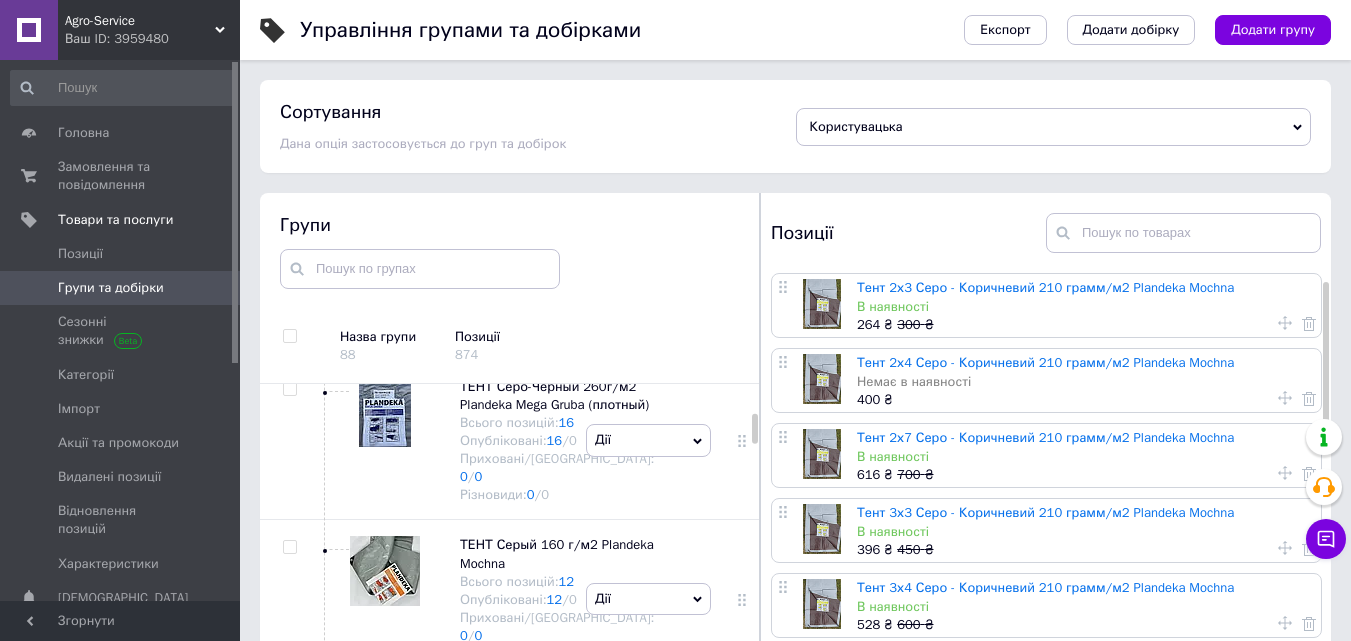 scroll, scrollTop: 400, scrollLeft: 0, axis: vertical 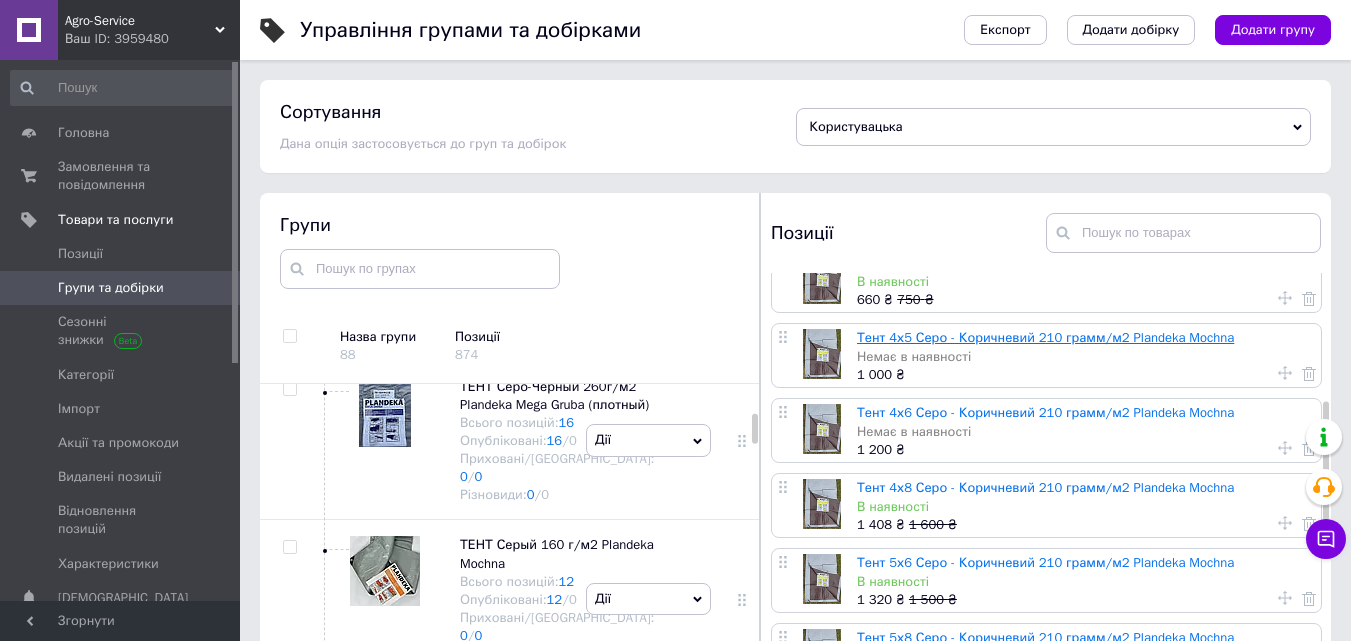 click on "Тент 4х5 Серо - Коричневий 210 грамм/м2 Plandeka Mochna" at bounding box center (1045, 337) 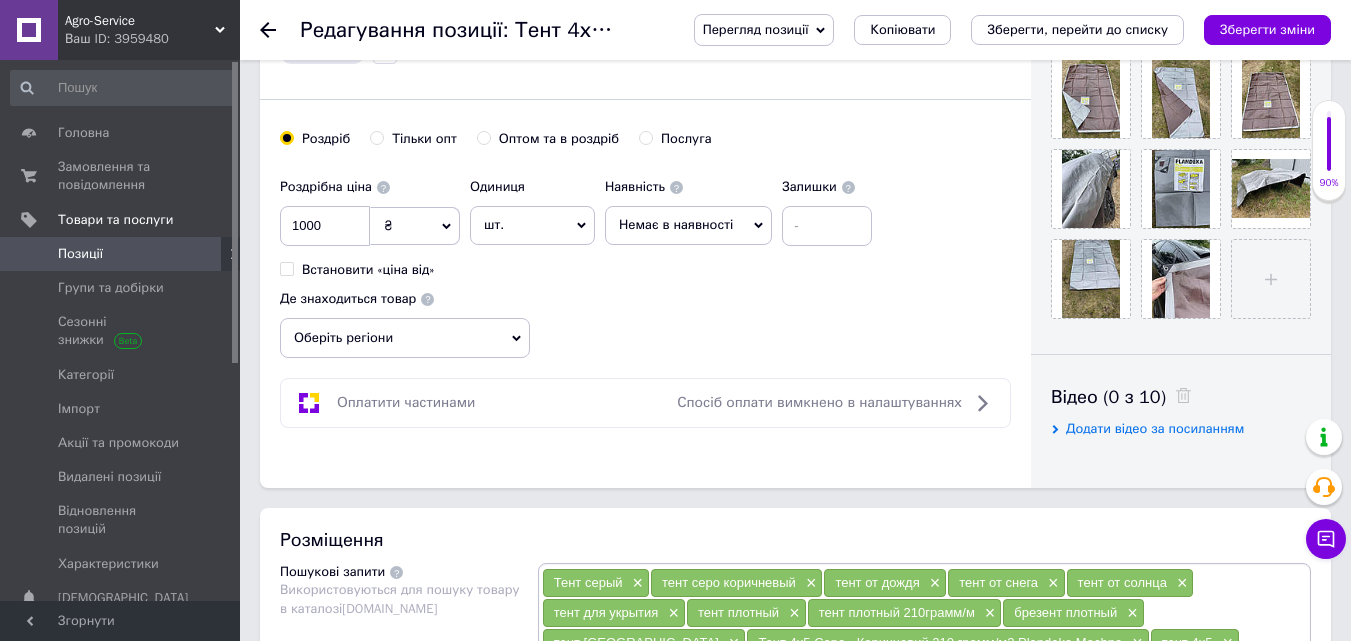 scroll, scrollTop: 700, scrollLeft: 0, axis: vertical 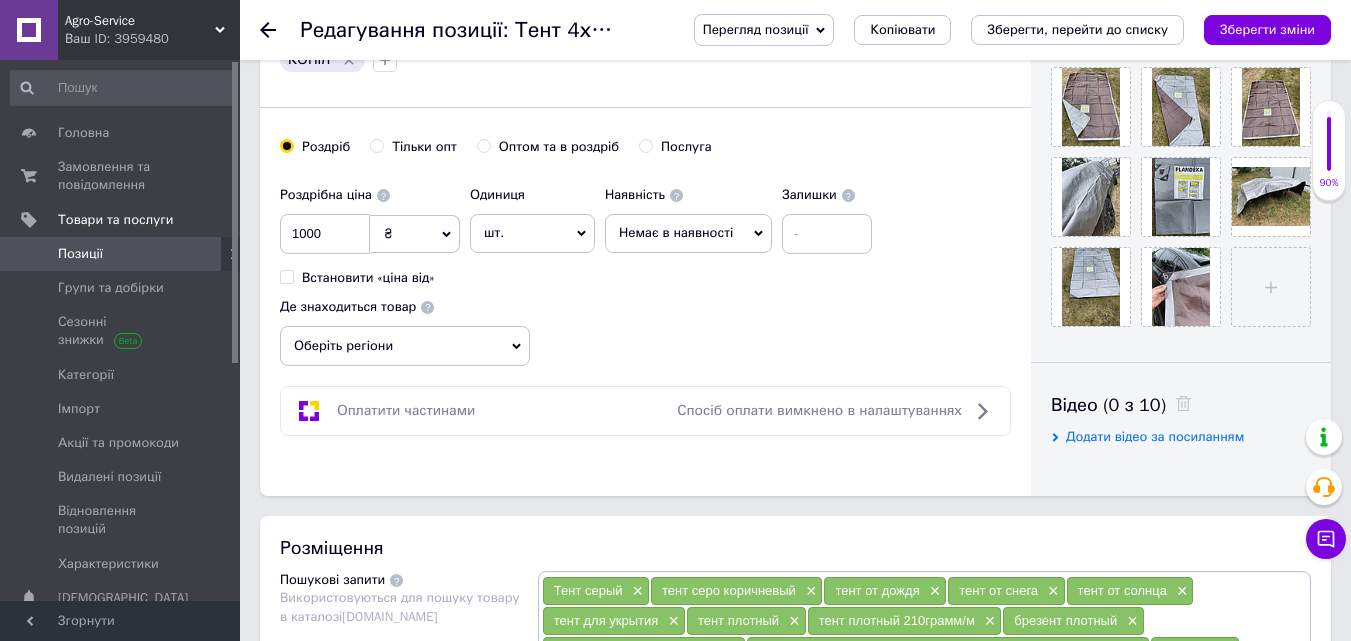 click on "Немає в наявності" at bounding box center [676, 232] 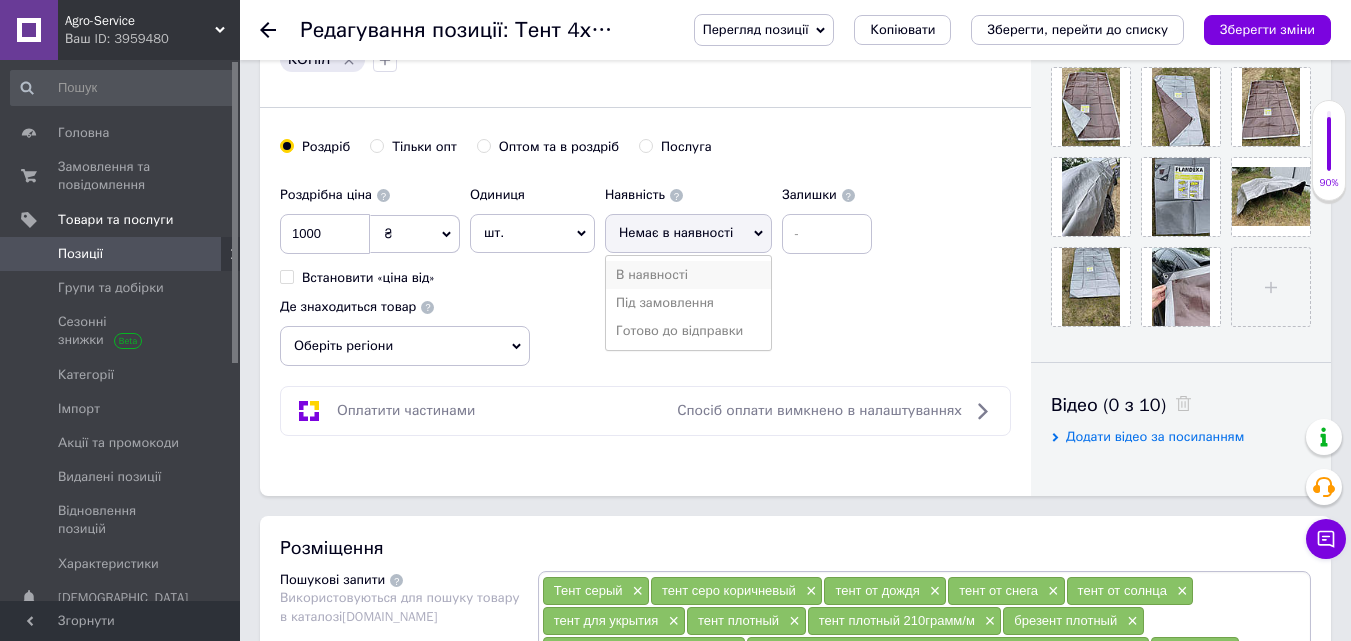 click on "В наявності" at bounding box center (688, 275) 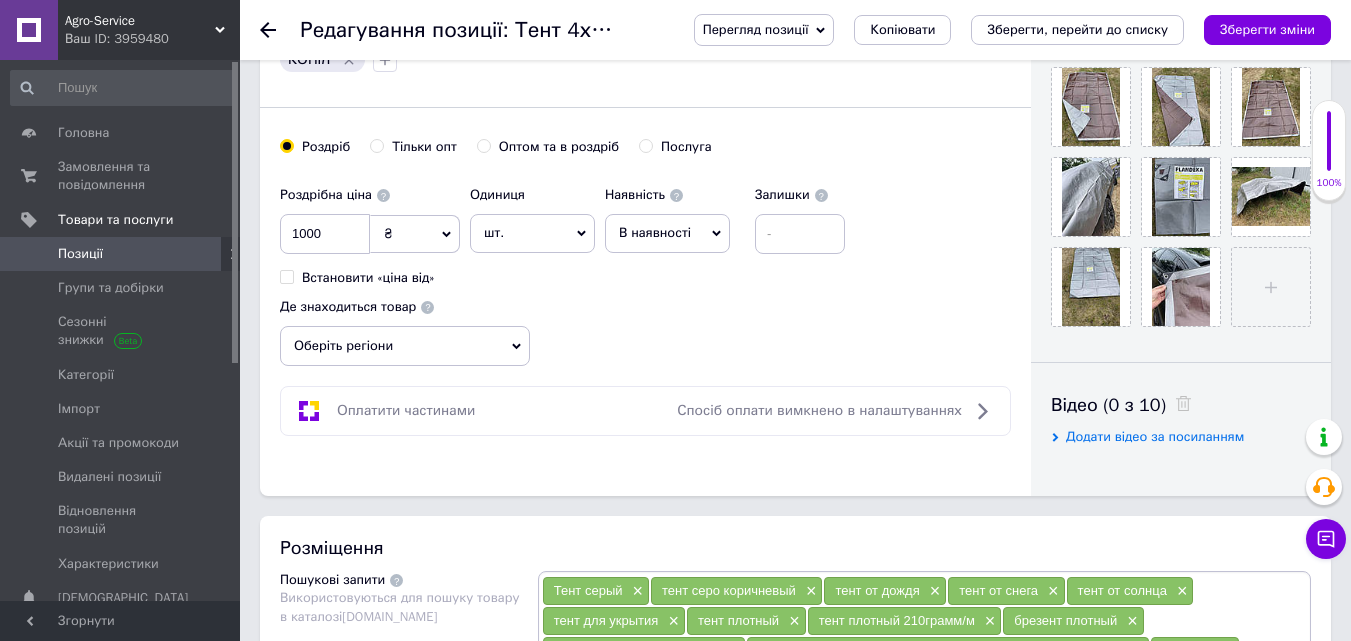 click on "Зберегти, перейти до списку" at bounding box center [1077, 29] 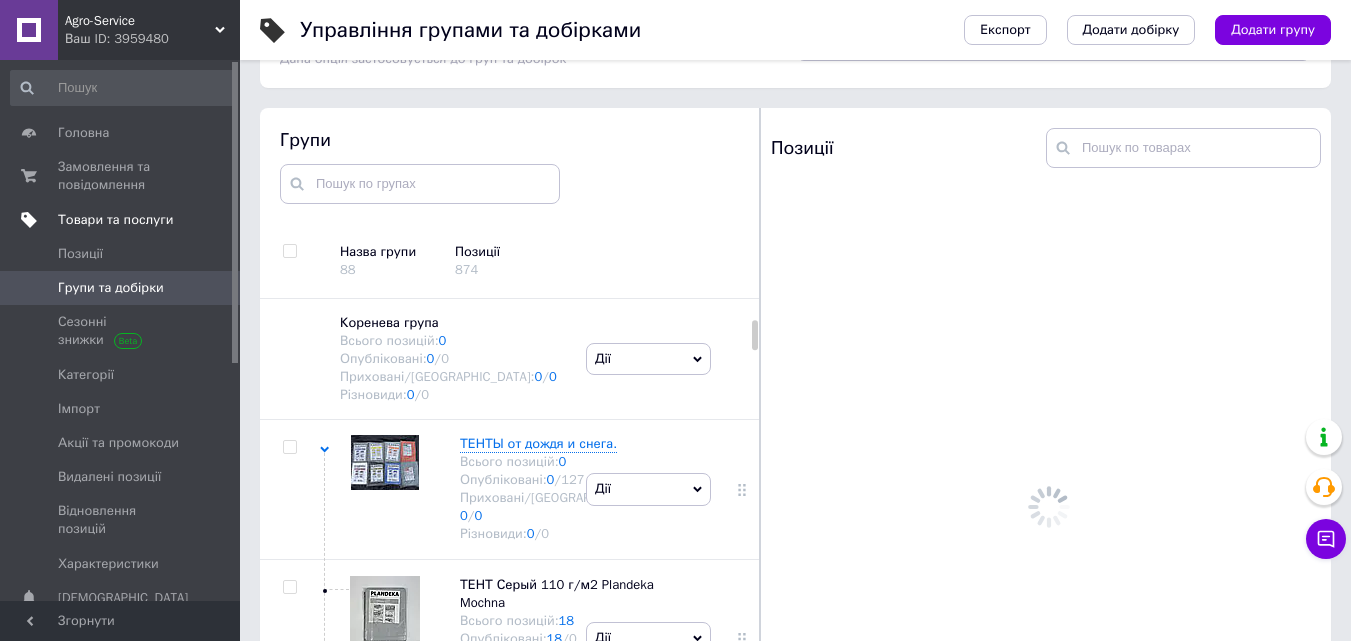 scroll, scrollTop: 113, scrollLeft: 0, axis: vertical 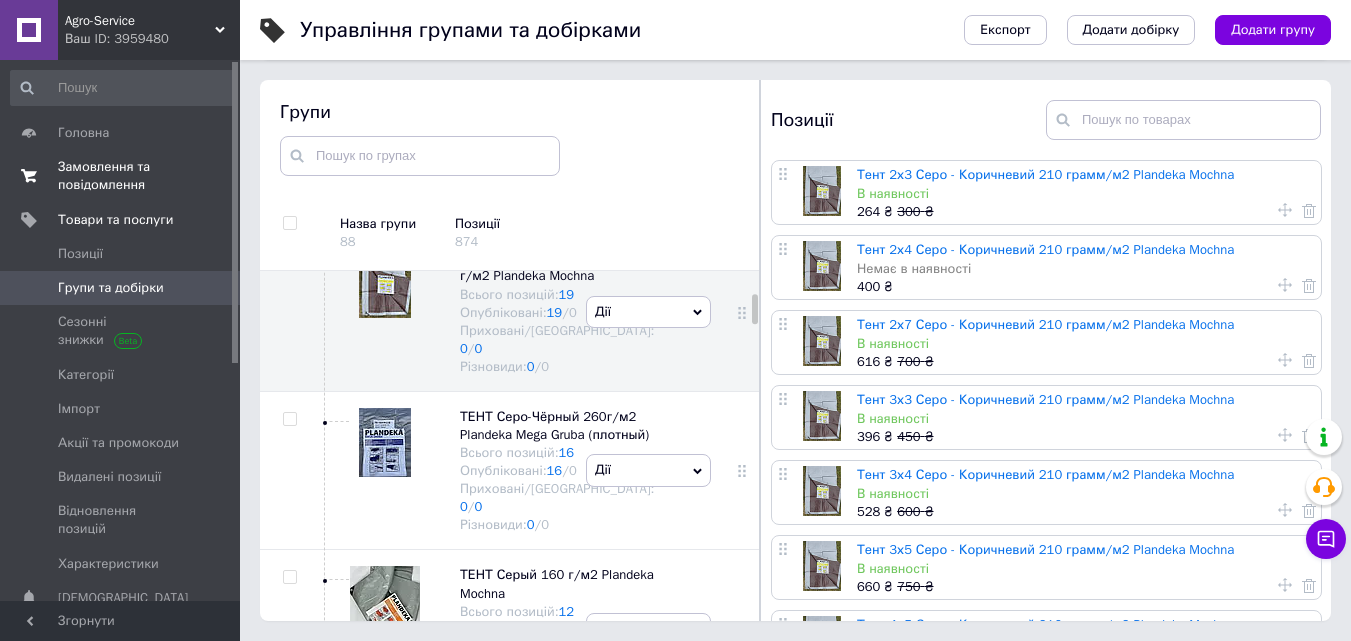 click on "Замовлення та повідомлення" at bounding box center [121, 176] 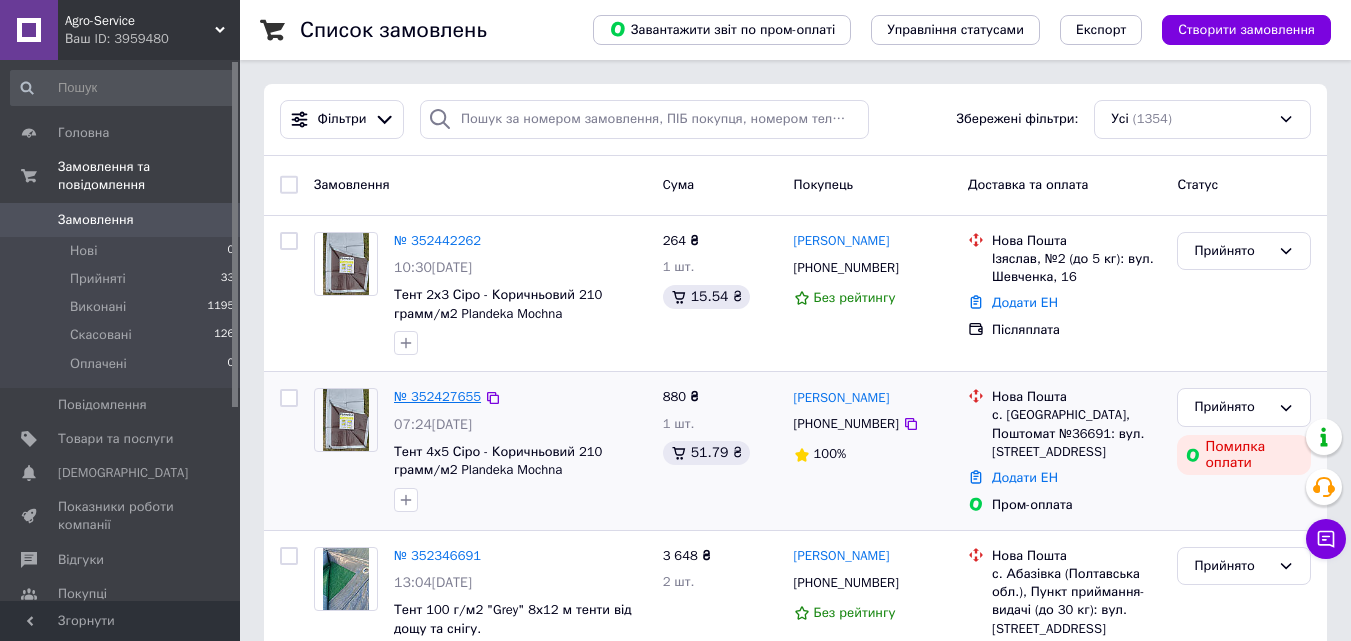 click on "№ 352427655" at bounding box center (437, 396) 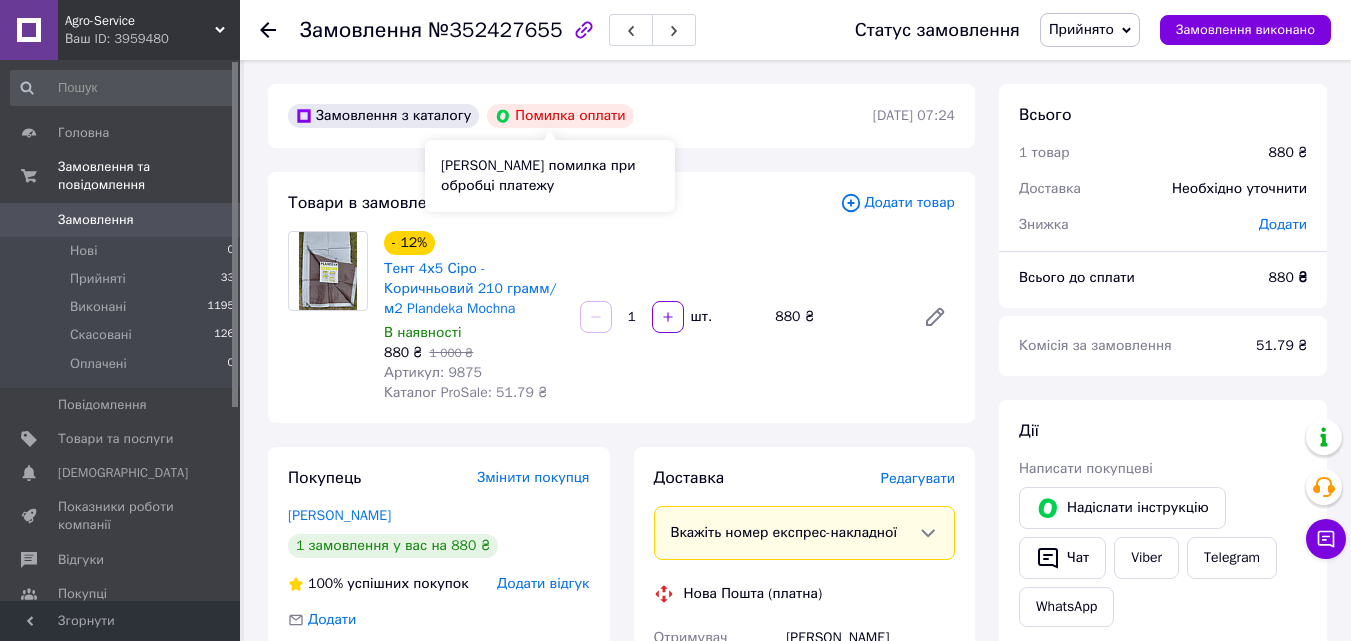 drag, startPoint x: 551, startPoint y: 117, endPoint x: 524, endPoint y: 124, distance: 27.89265 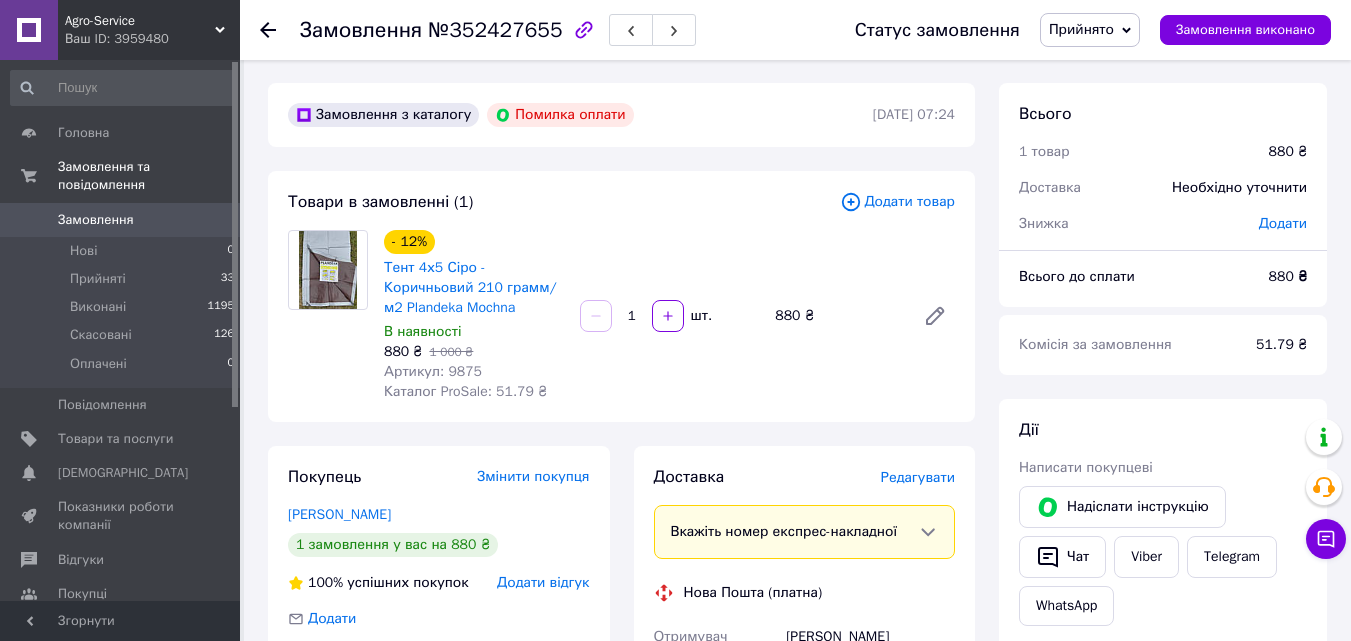 scroll, scrollTop: 0, scrollLeft: 0, axis: both 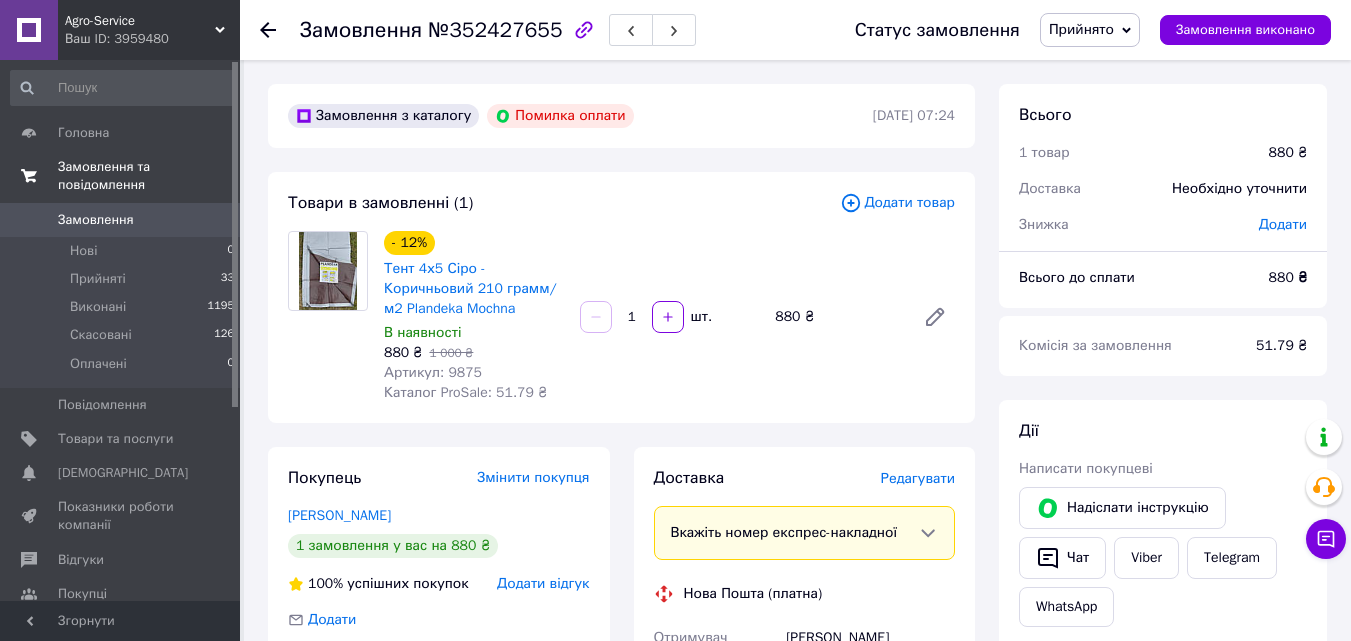 click on "Замовлення та повідомлення" at bounding box center (149, 176) 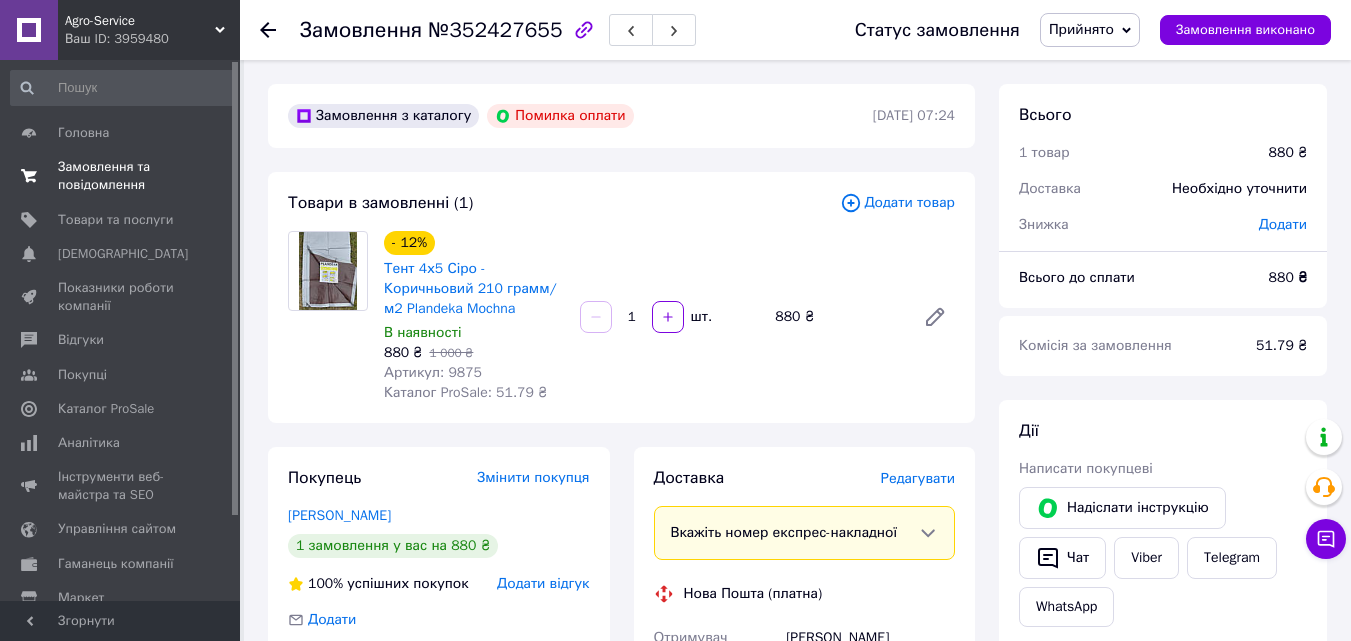 click on "Замовлення та повідомлення" at bounding box center [121, 176] 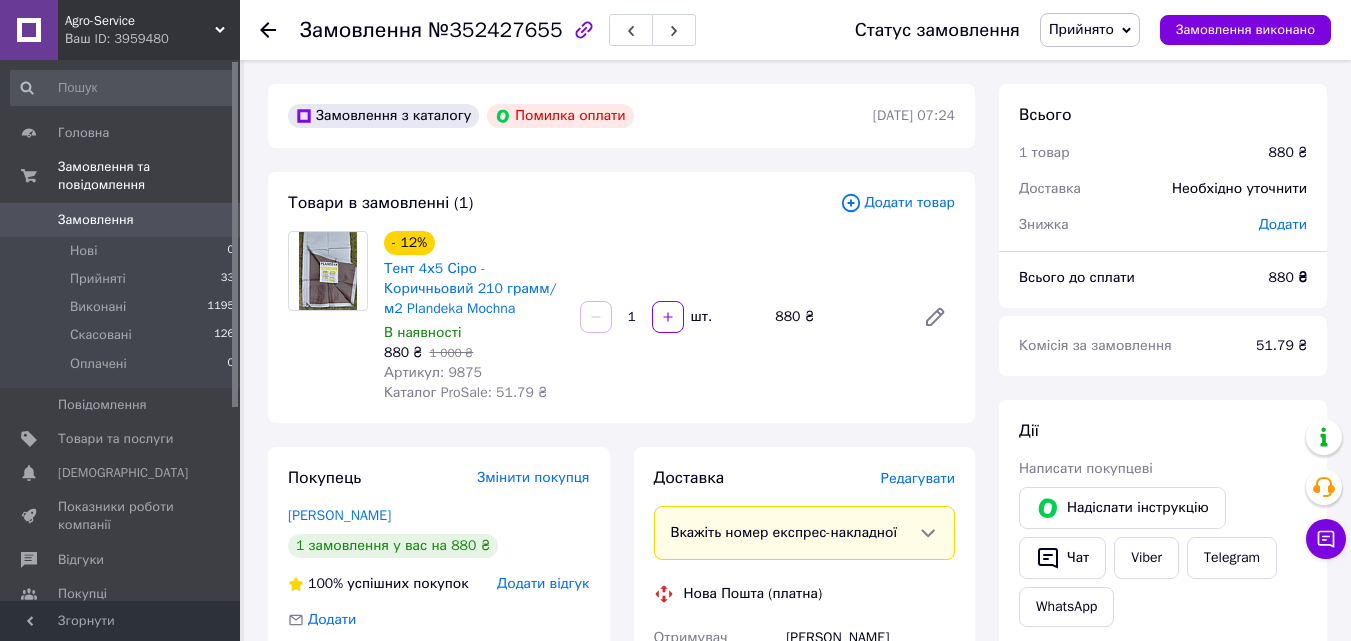 click on "Замовлення" at bounding box center (96, 220) 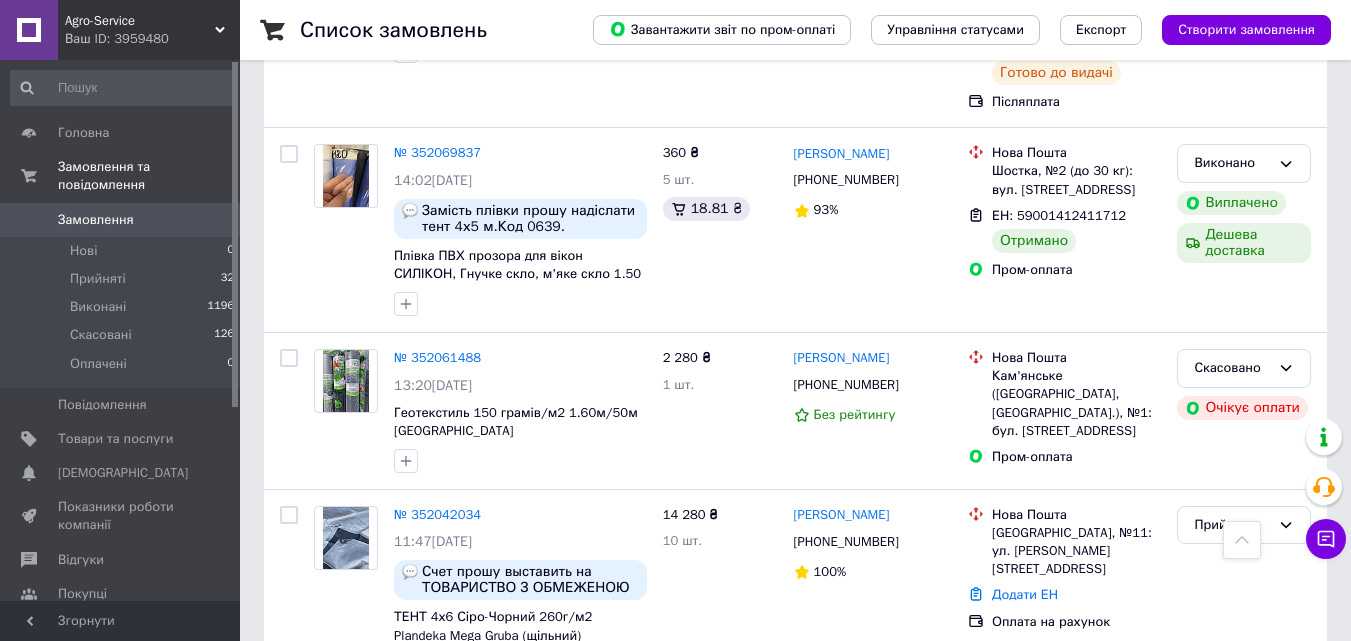 scroll, scrollTop: 4500, scrollLeft: 0, axis: vertical 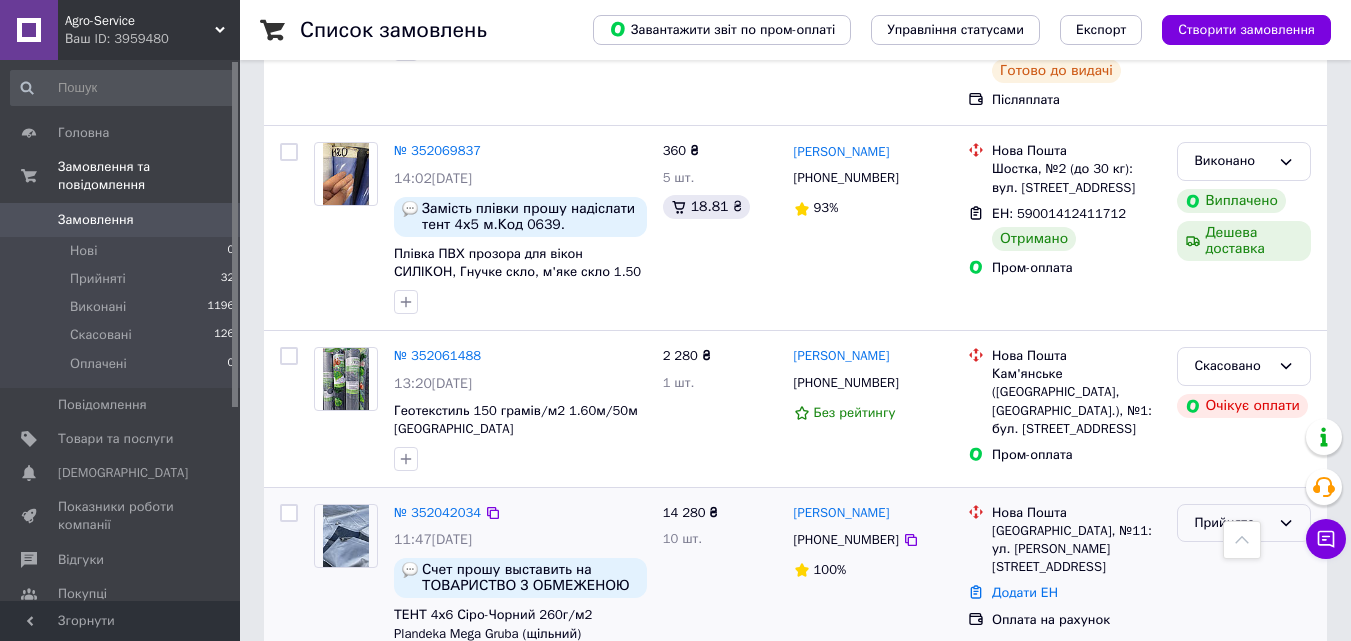 click on "Прийнято" at bounding box center [1232, 523] 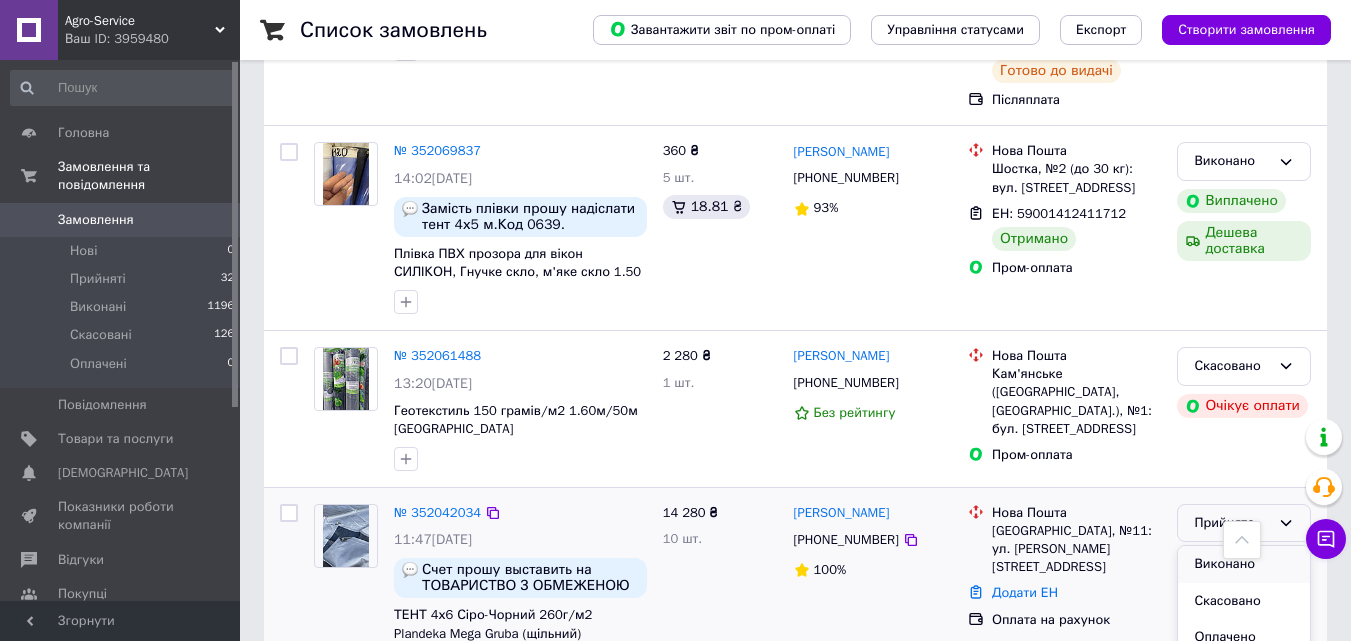 click on "Виконано" at bounding box center [1244, 564] 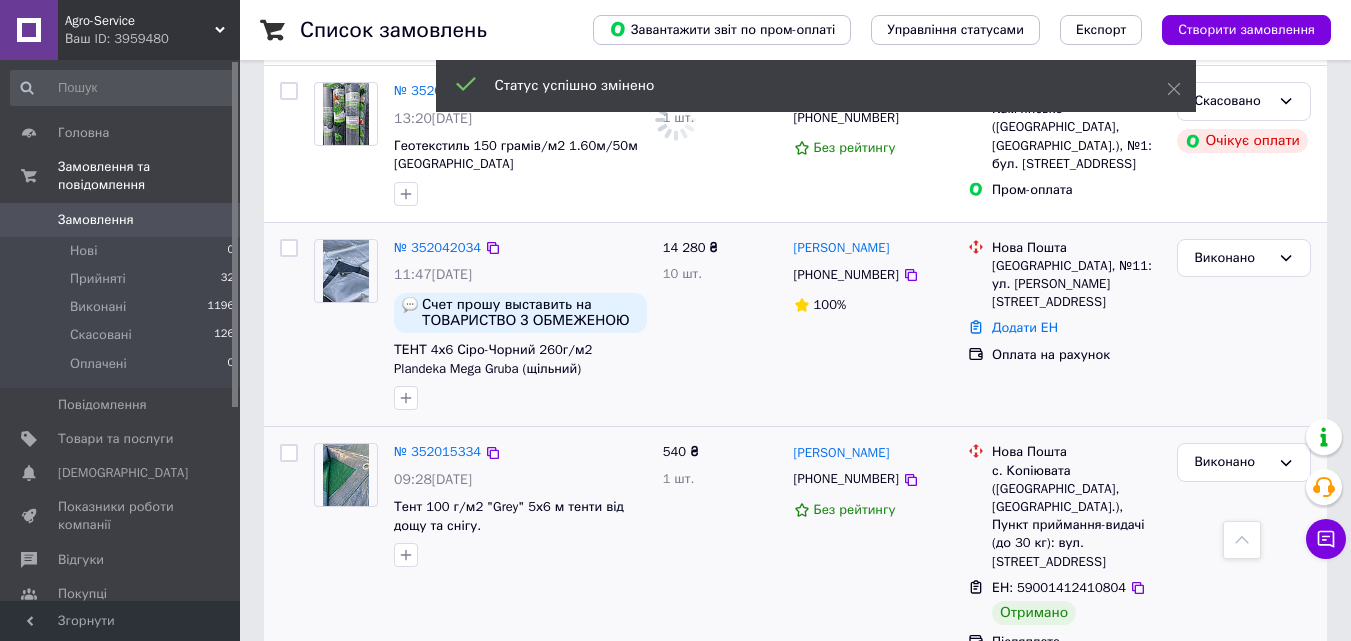 scroll, scrollTop: 4800, scrollLeft: 0, axis: vertical 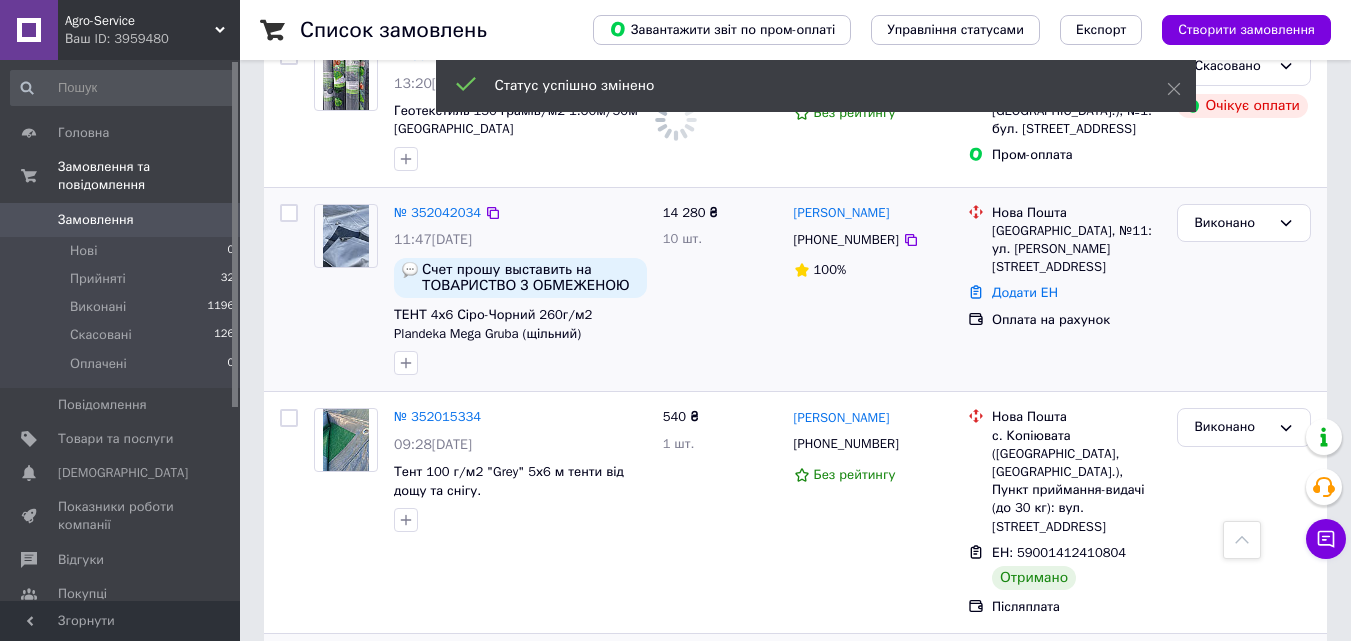 click on "Прийнято" at bounding box center (1232, 669) 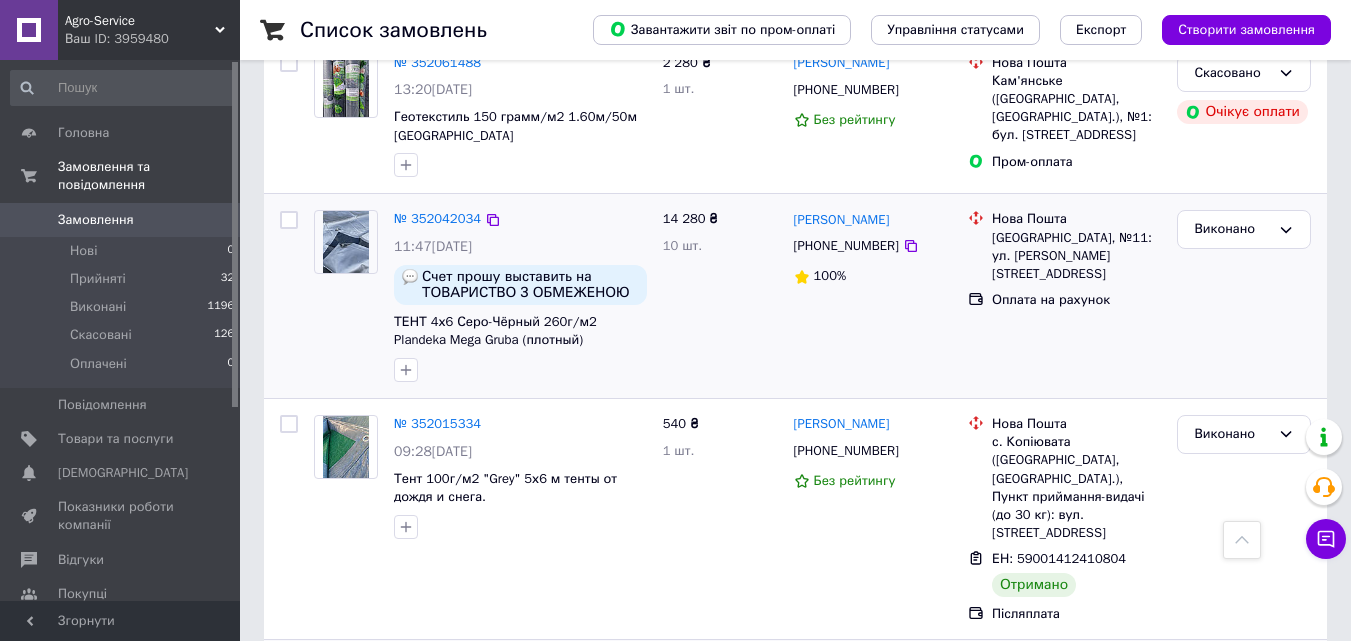 click on "Виконано" at bounding box center (1244, 717) 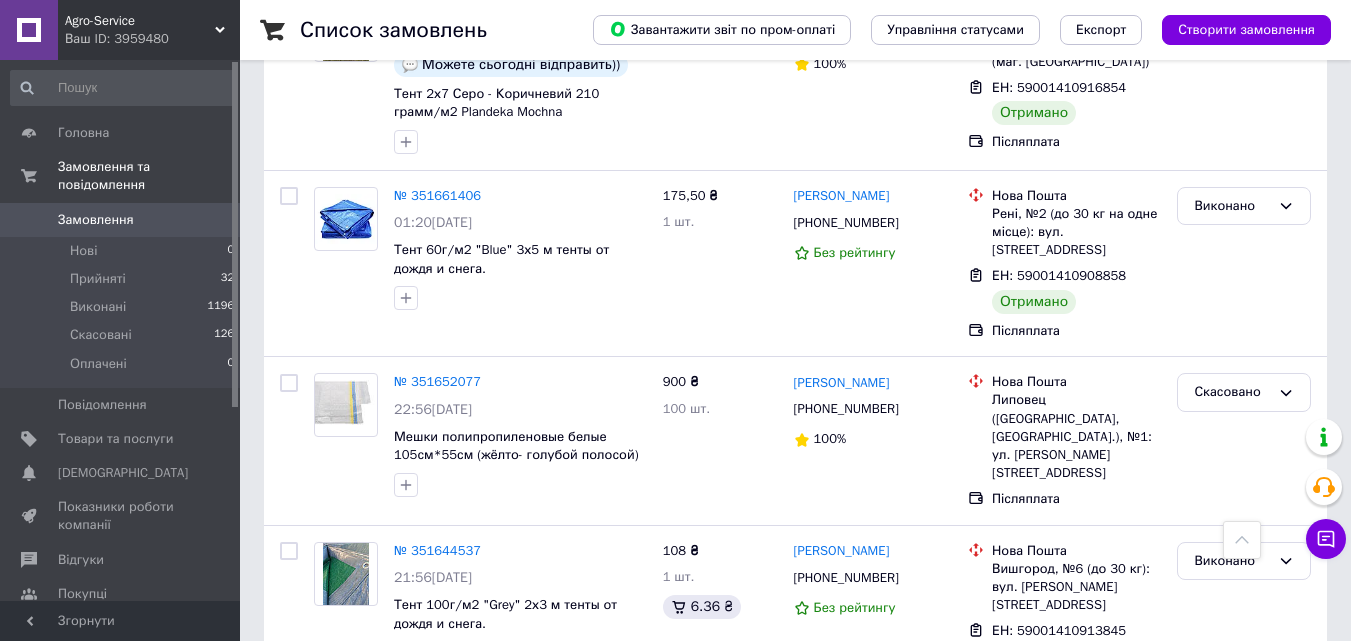 scroll, scrollTop: 8800, scrollLeft: 0, axis: vertical 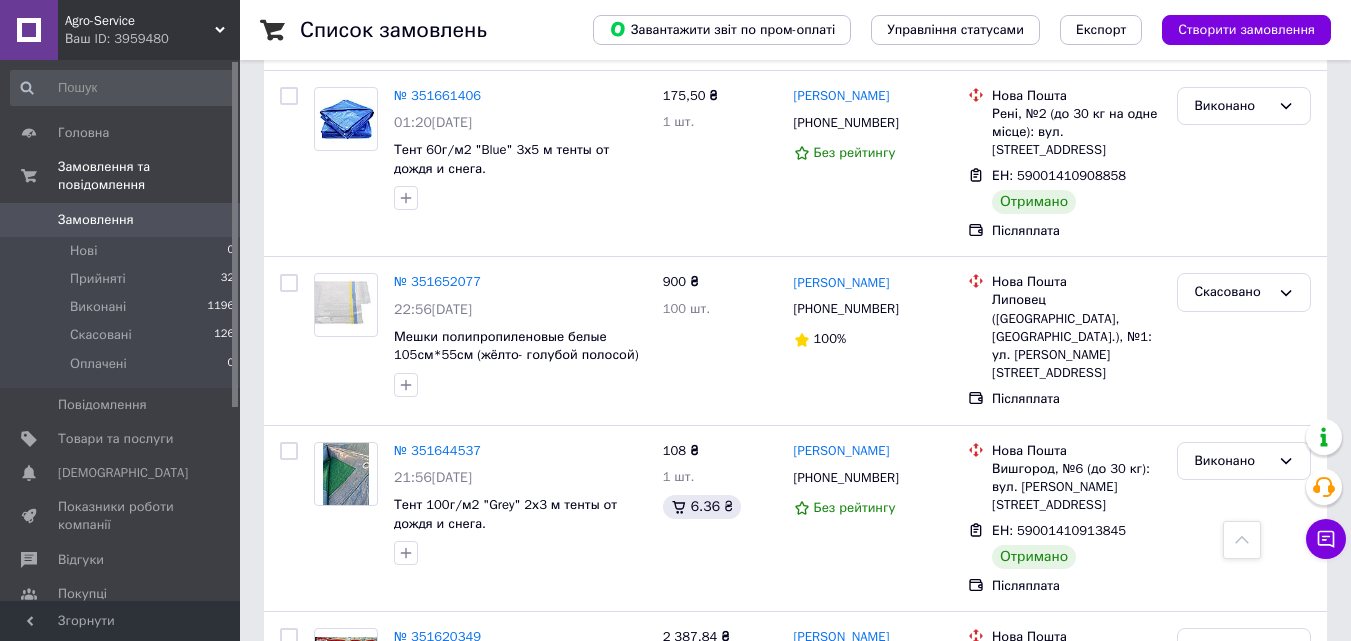 click on "Прийнято" at bounding box center (1232, 834) 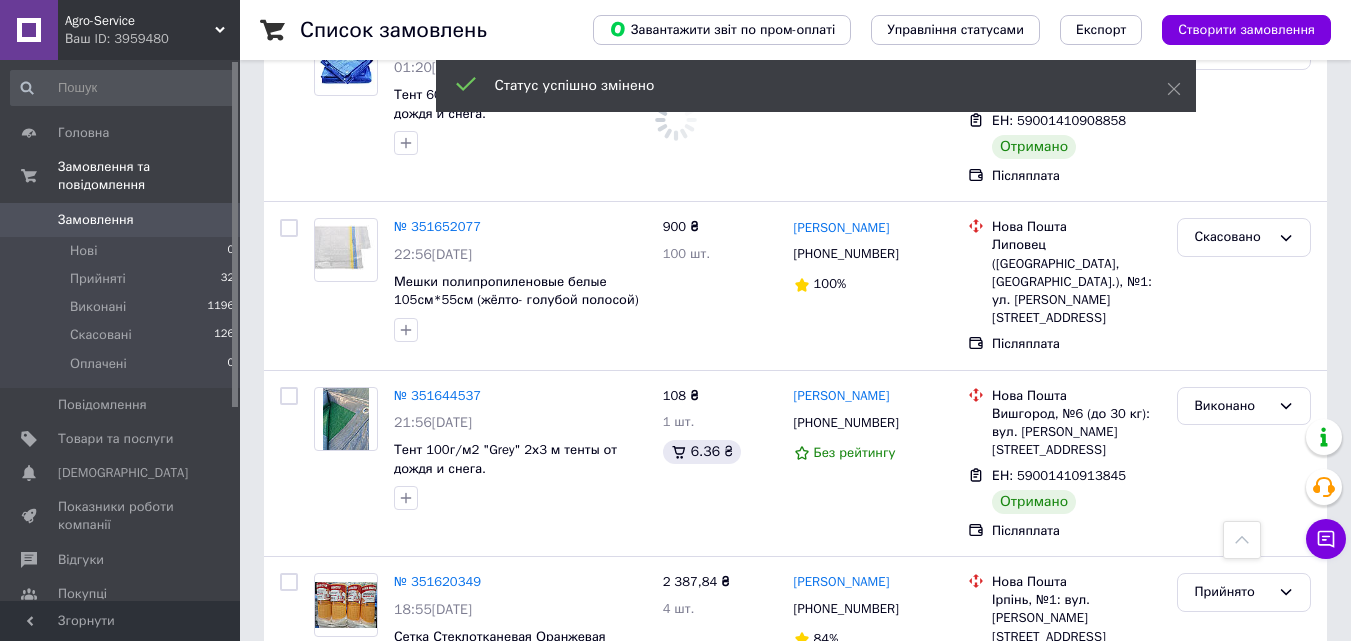 scroll, scrollTop: 8886, scrollLeft: 0, axis: vertical 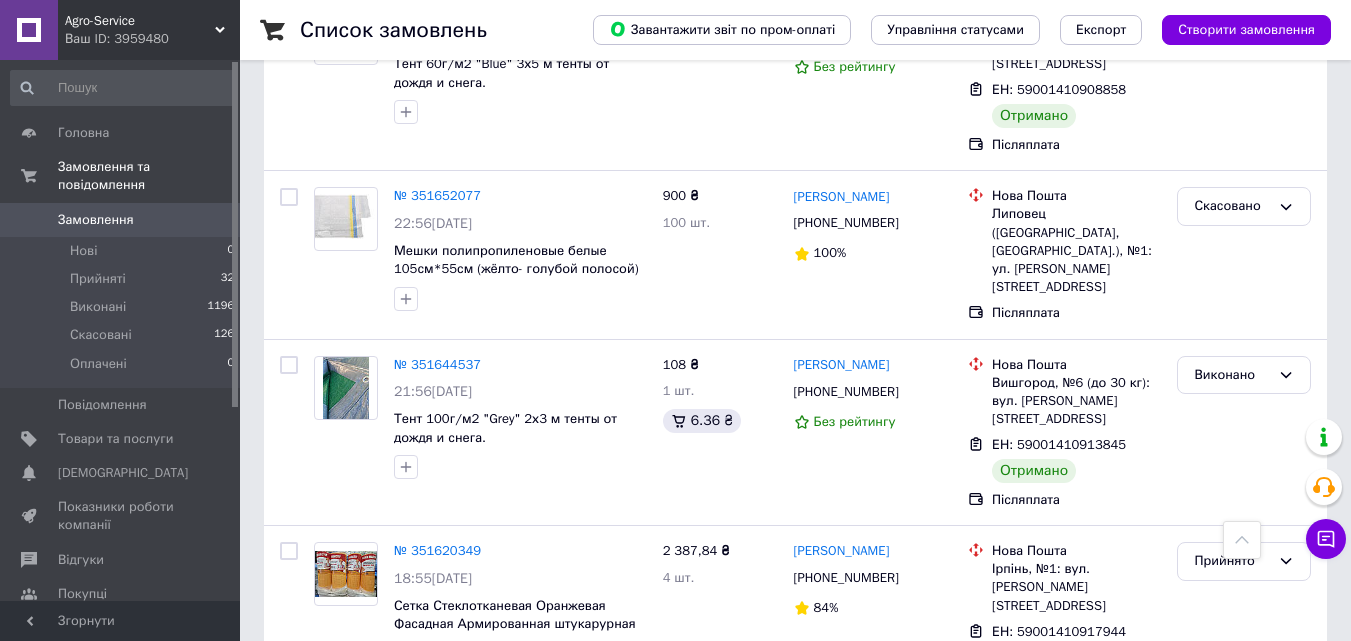 click on "Замовлення" at bounding box center (96, 220) 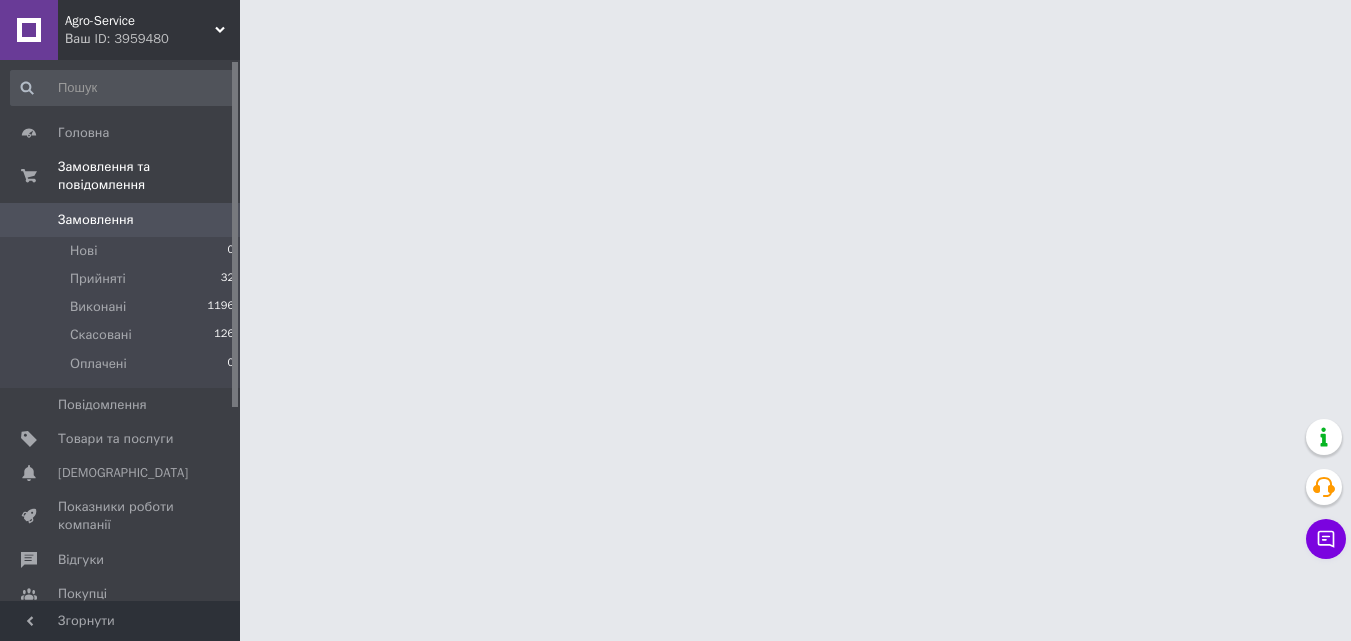 scroll, scrollTop: 0, scrollLeft: 0, axis: both 